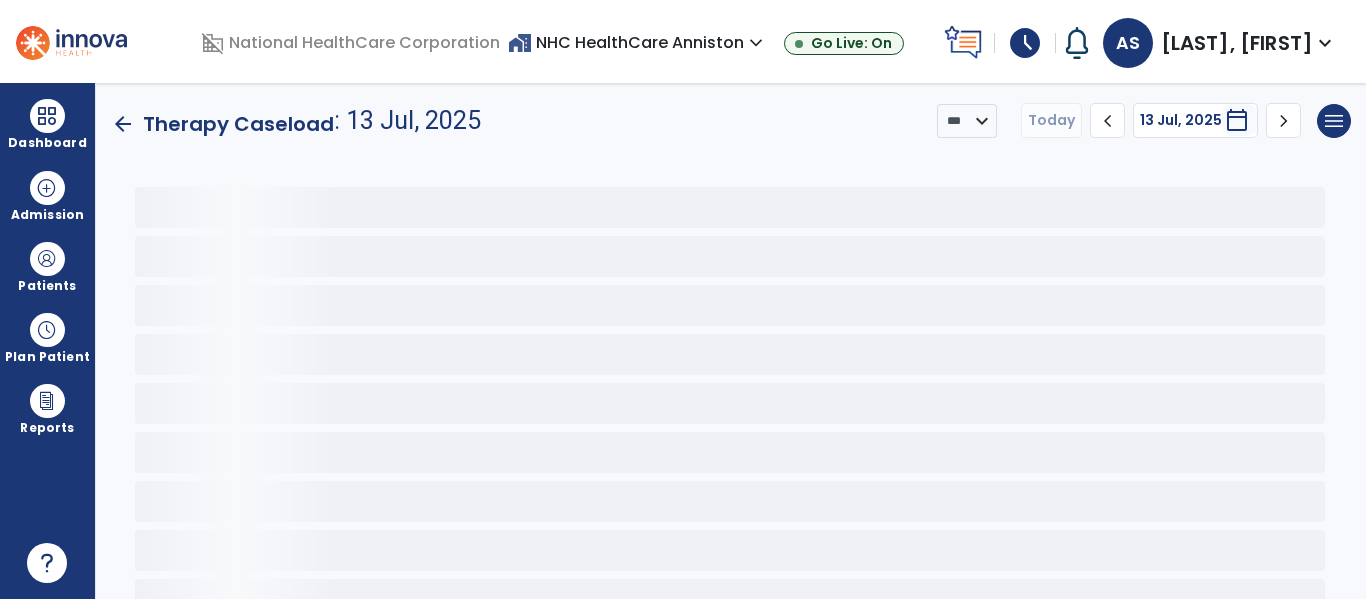 click on "arrow_back" 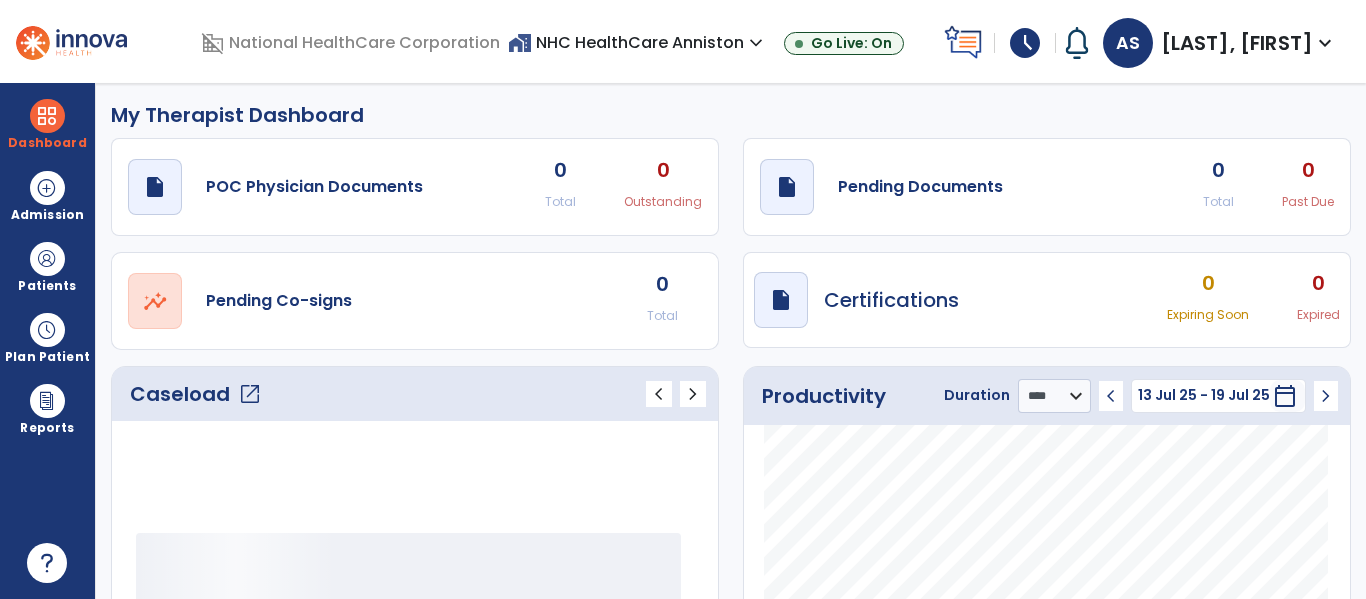 scroll, scrollTop: 0, scrollLeft: 0, axis: both 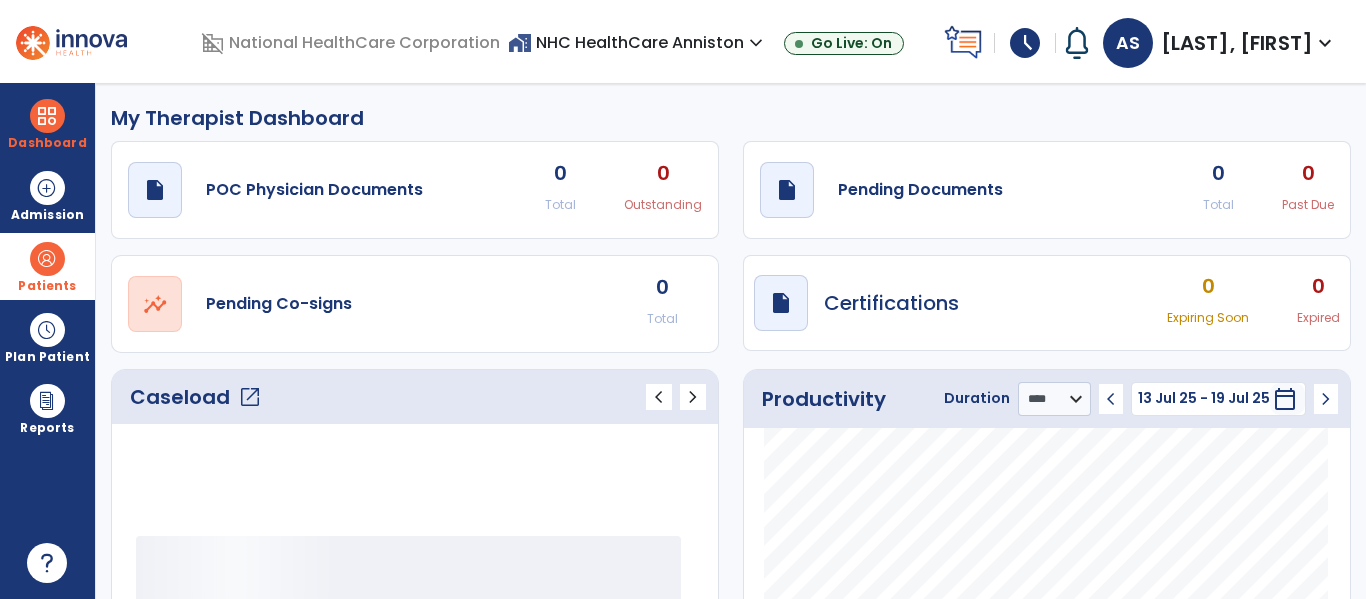 click on "Patients" at bounding box center [47, 266] 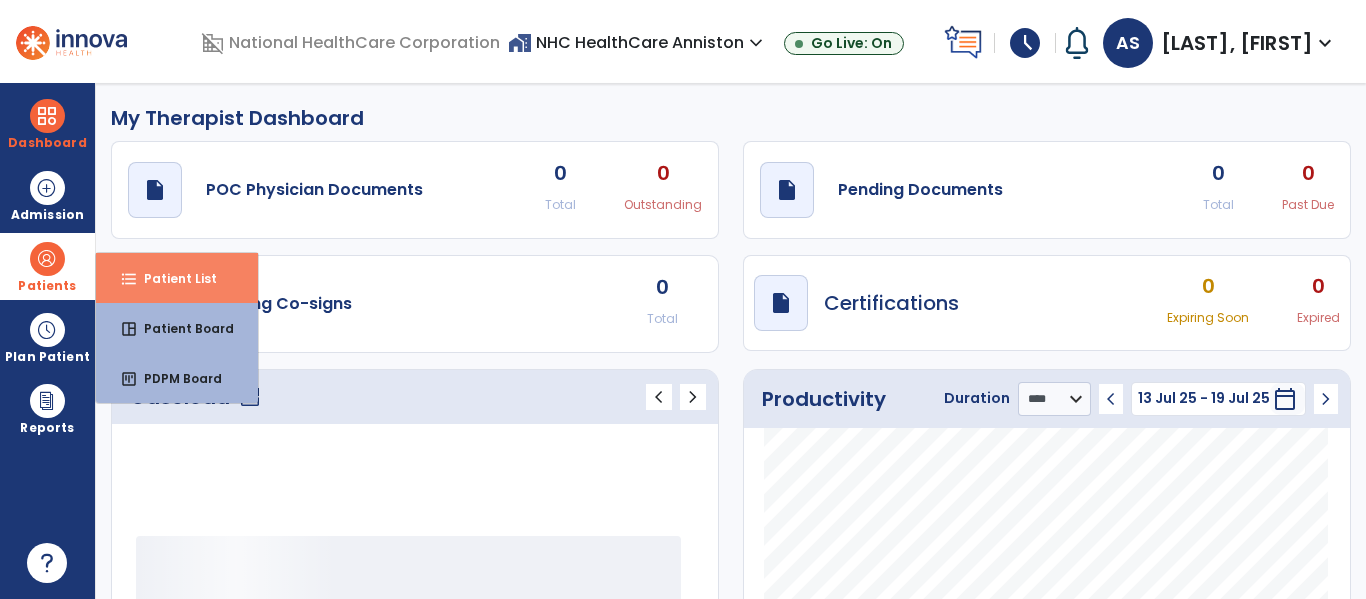 click on "format_list_bulleted  Patient List" at bounding box center (177, 278) 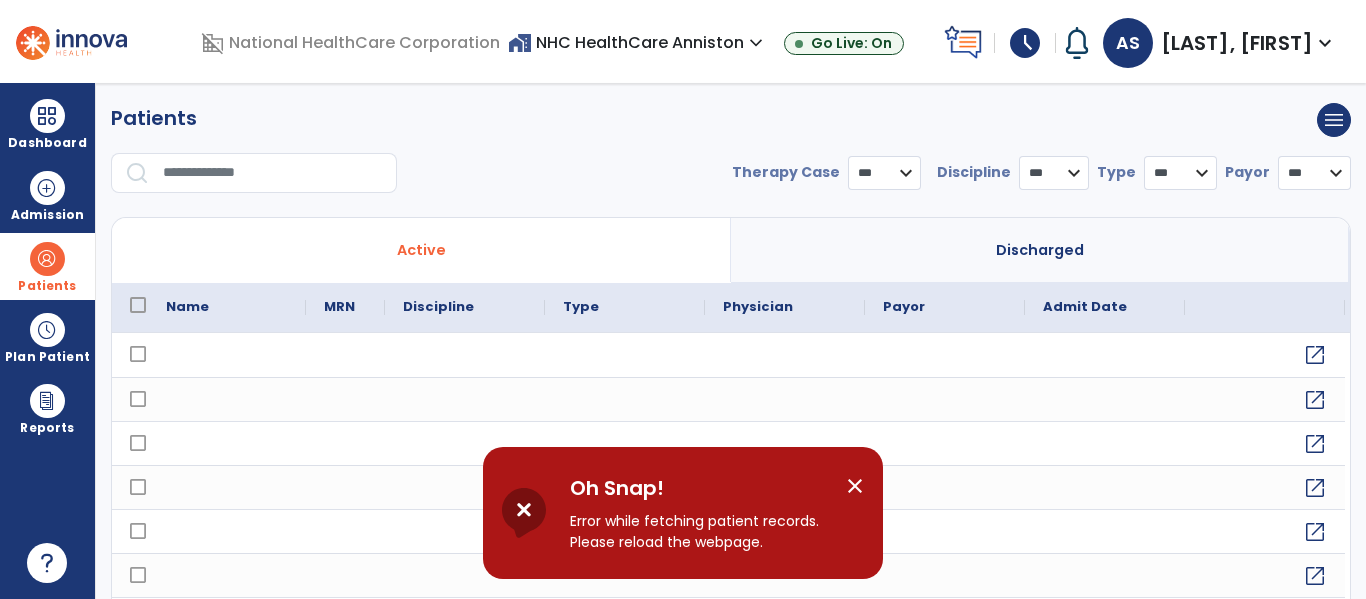 click at bounding box center (273, 173) 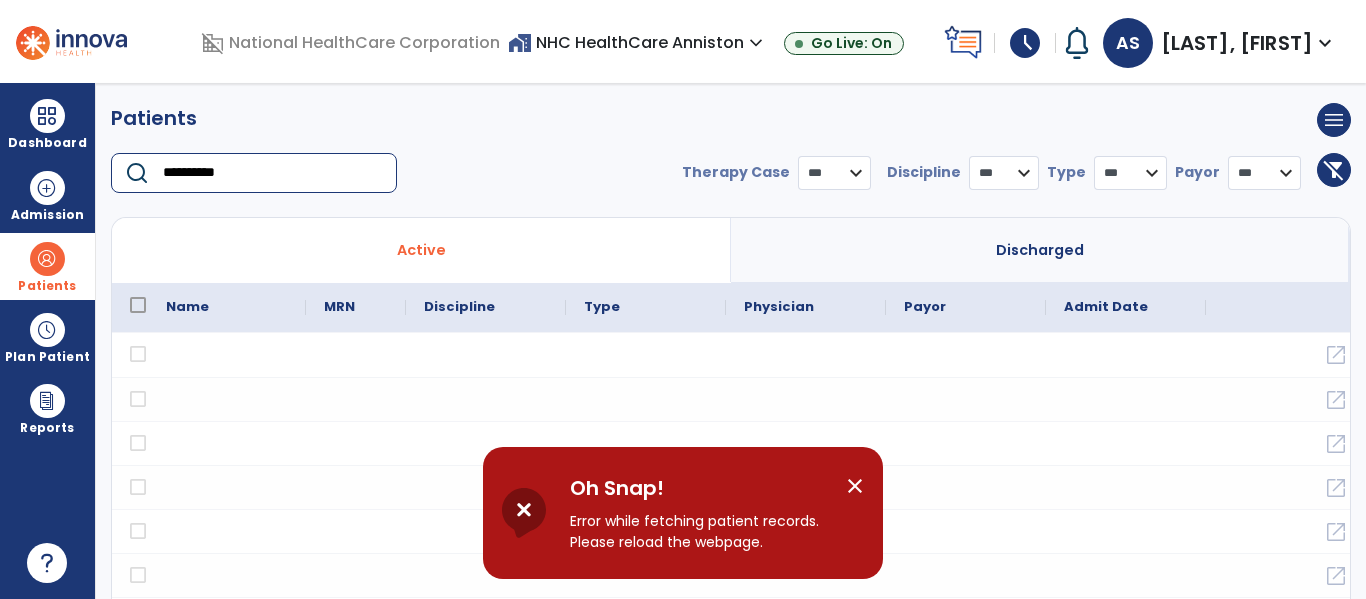 type on "**********" 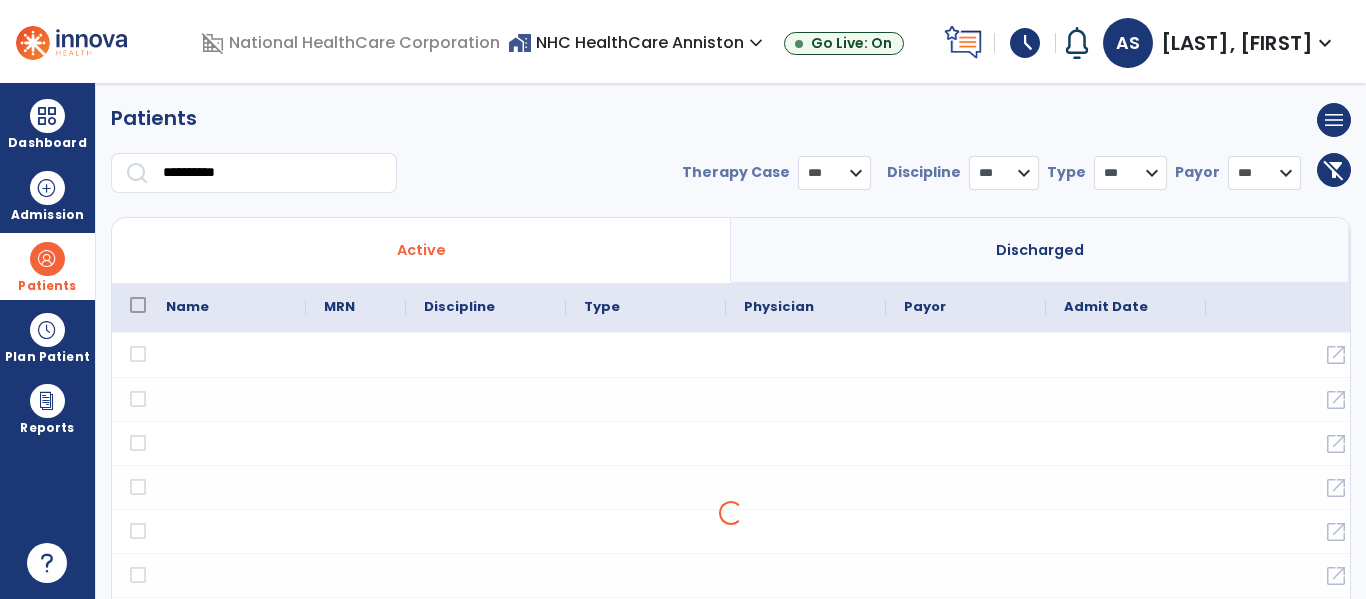 click at bounding box center [137, 173] 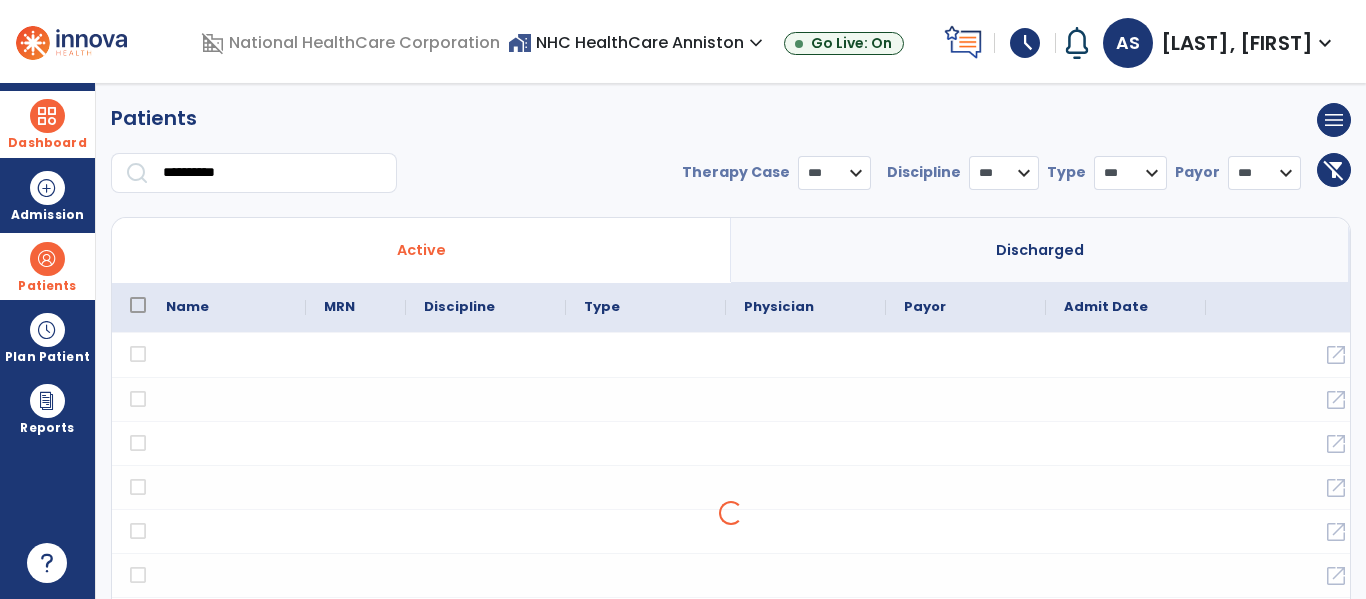 click on "Dashboard" at bounding box center (47, 143) 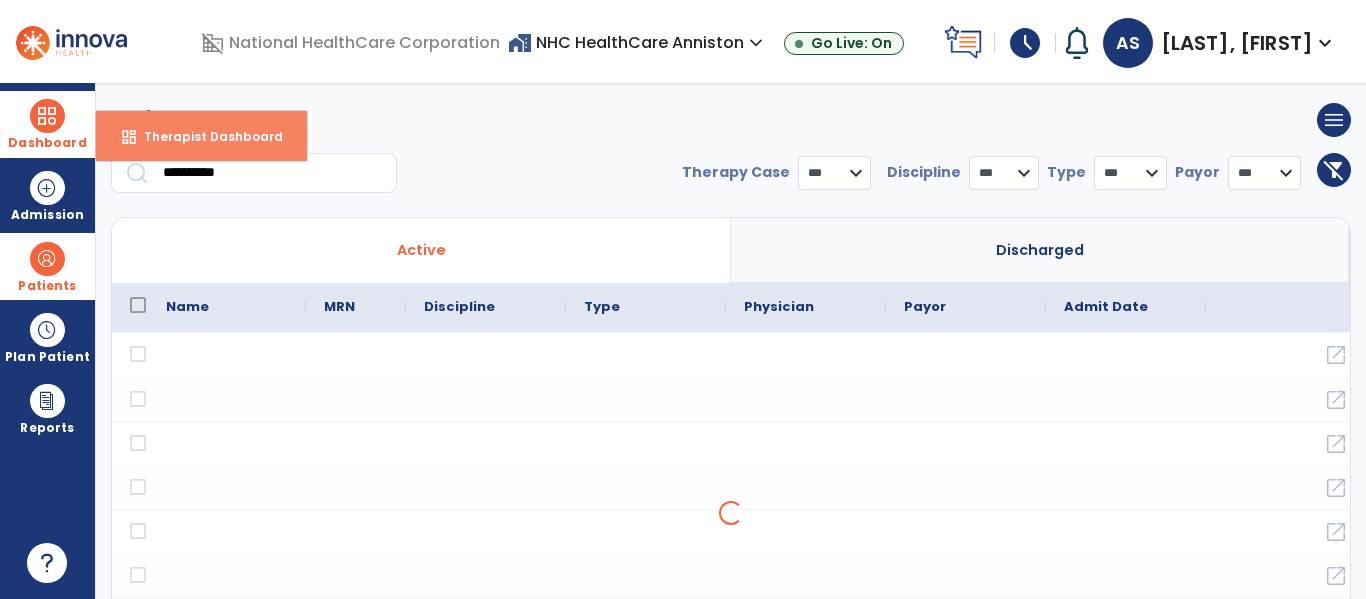 click on "dashboard" at bounding box center (129, 137) 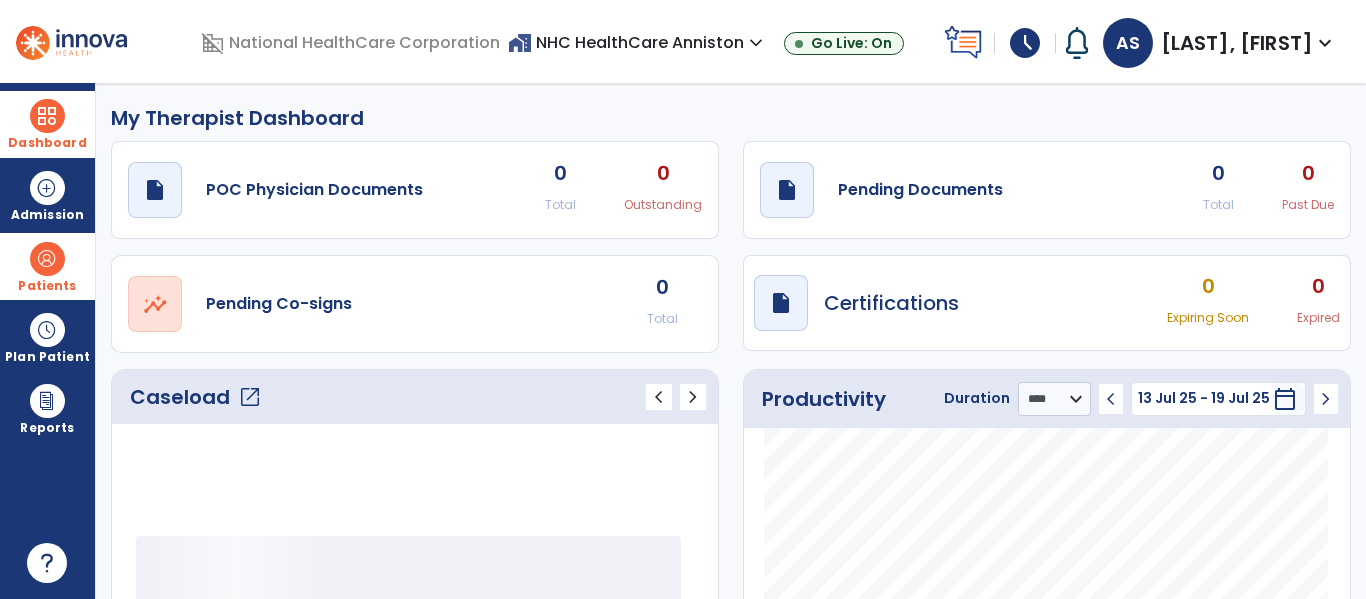 click on "Patients" at bounding box center [47, 266] 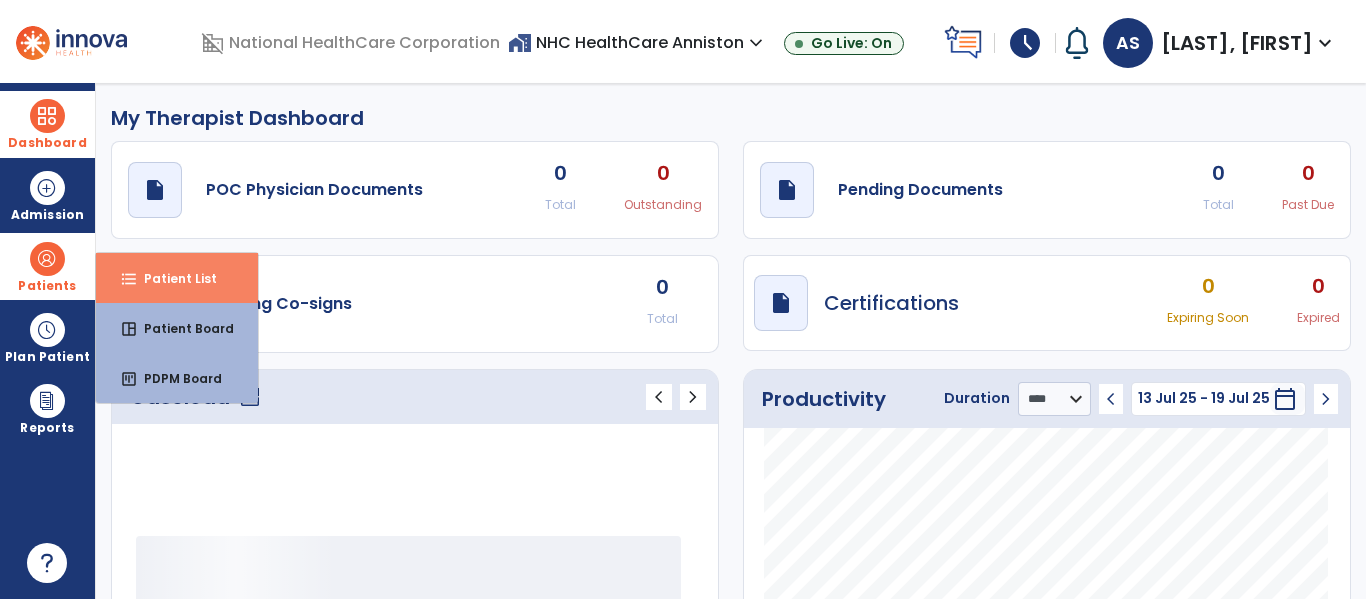 click on "Patient List" at bounding box center (172, 278) 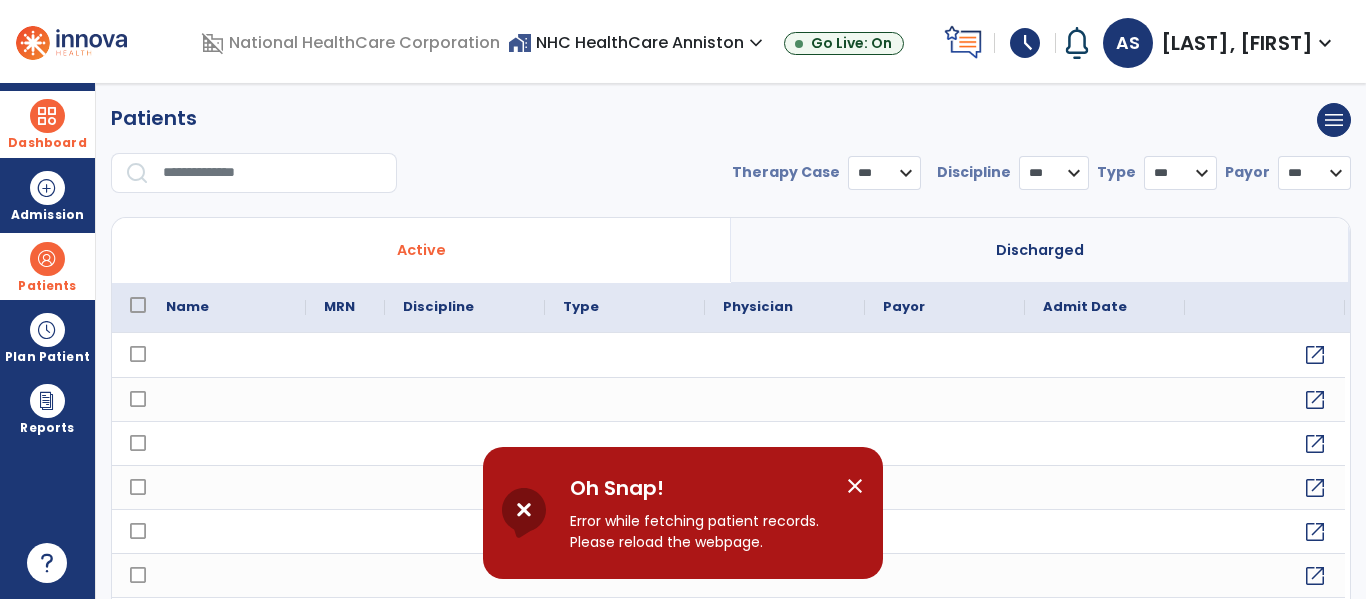 click on "close" at bounding box center [855, 486] 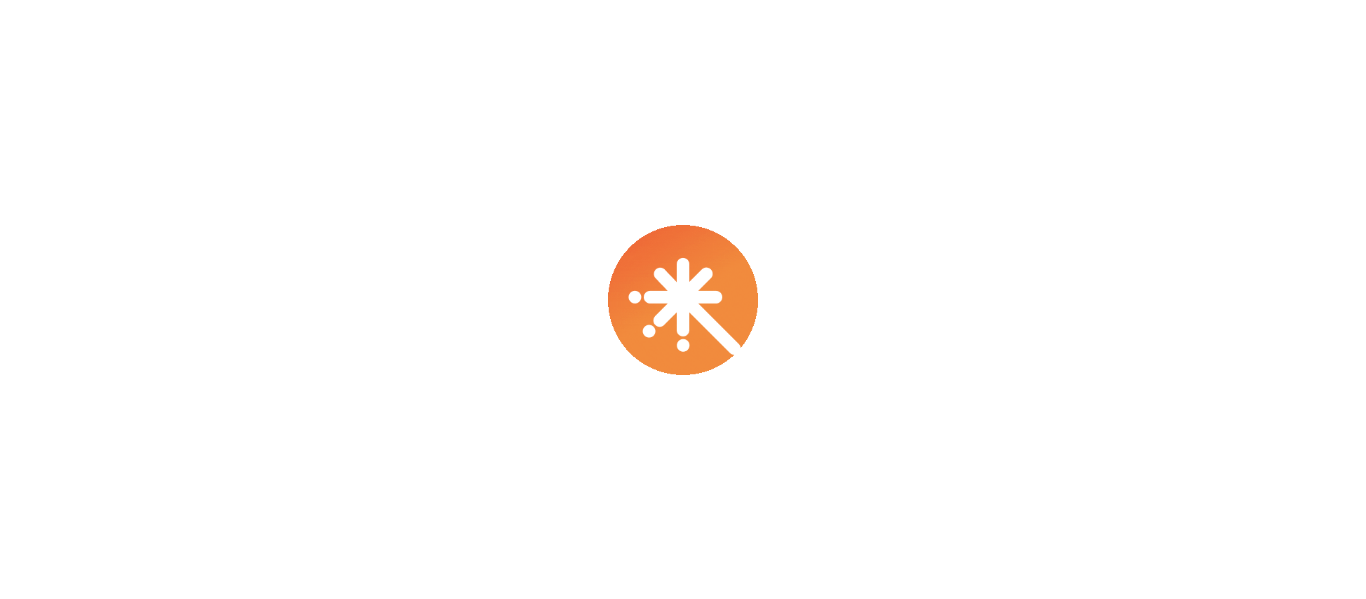 scroll, scrollTop: 0, scrollLeft: 0, axis: both 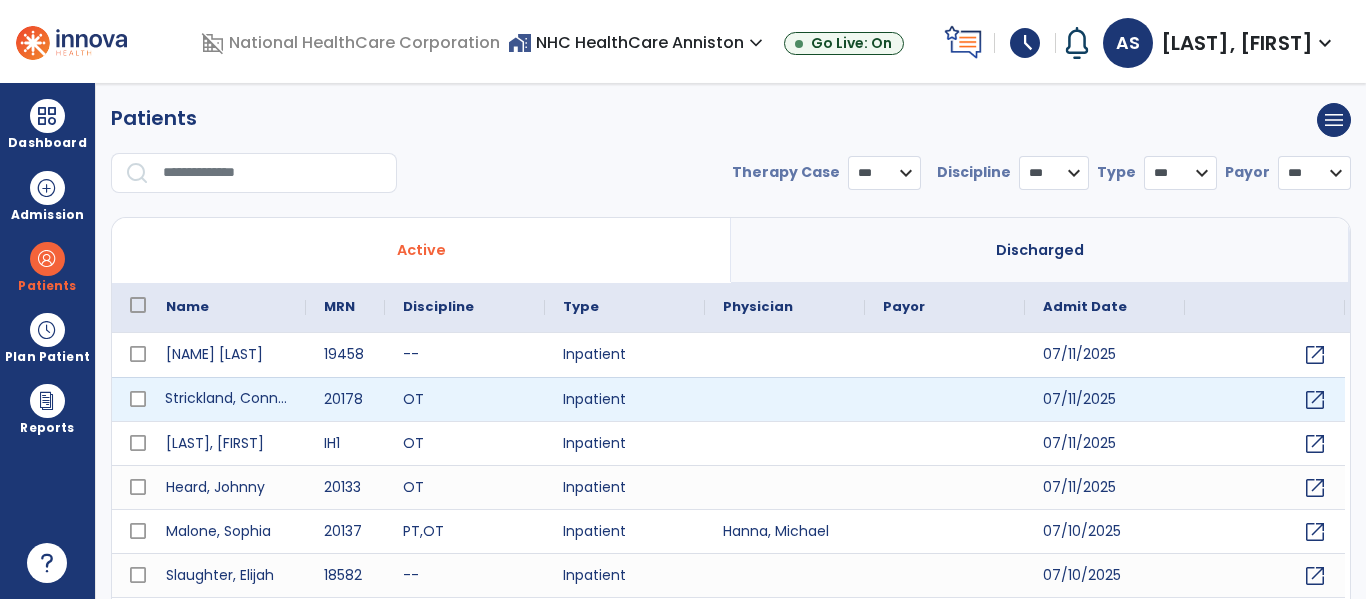 select on "***" 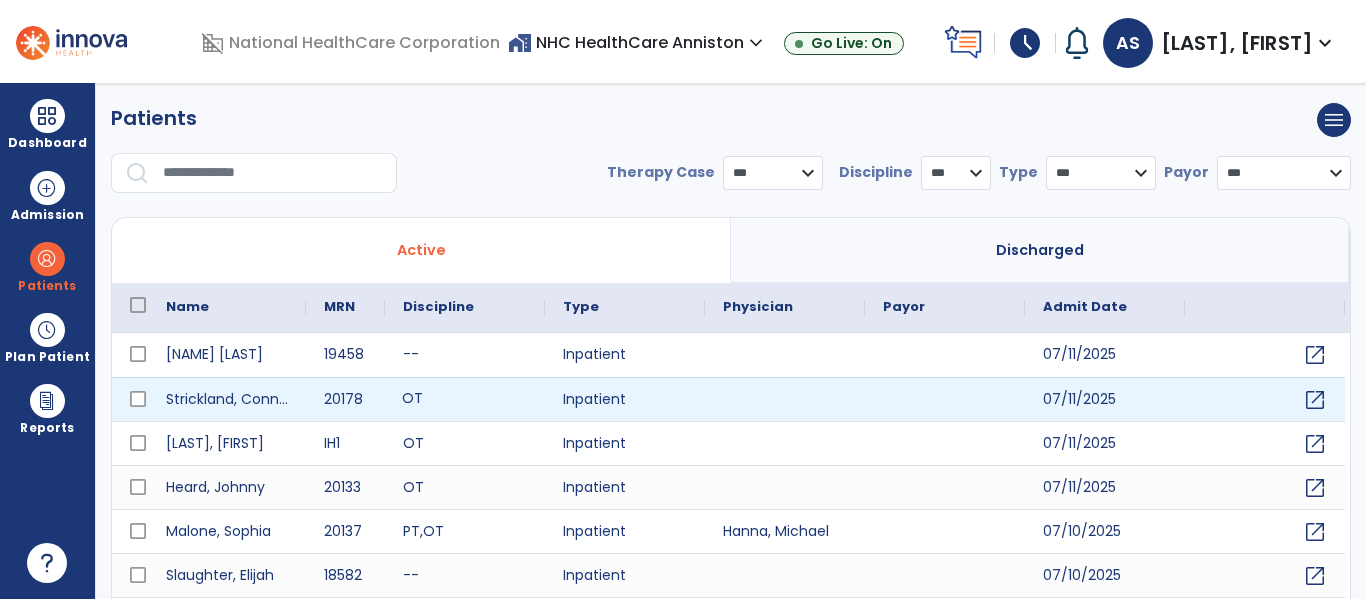 drag, startPoint x: 236, startPoint y: 389, endPoint x: 429, endPoint y: 397, distance: 193.16573 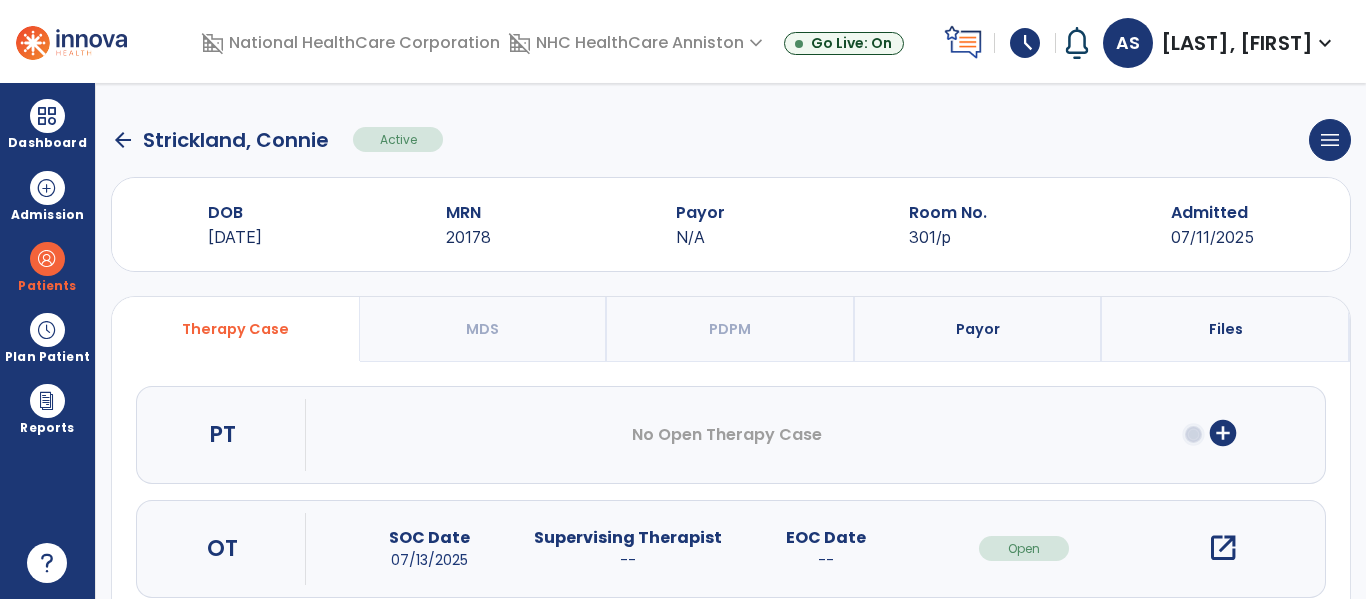 click on "open_in_new" at bounding box center (1223, 548) 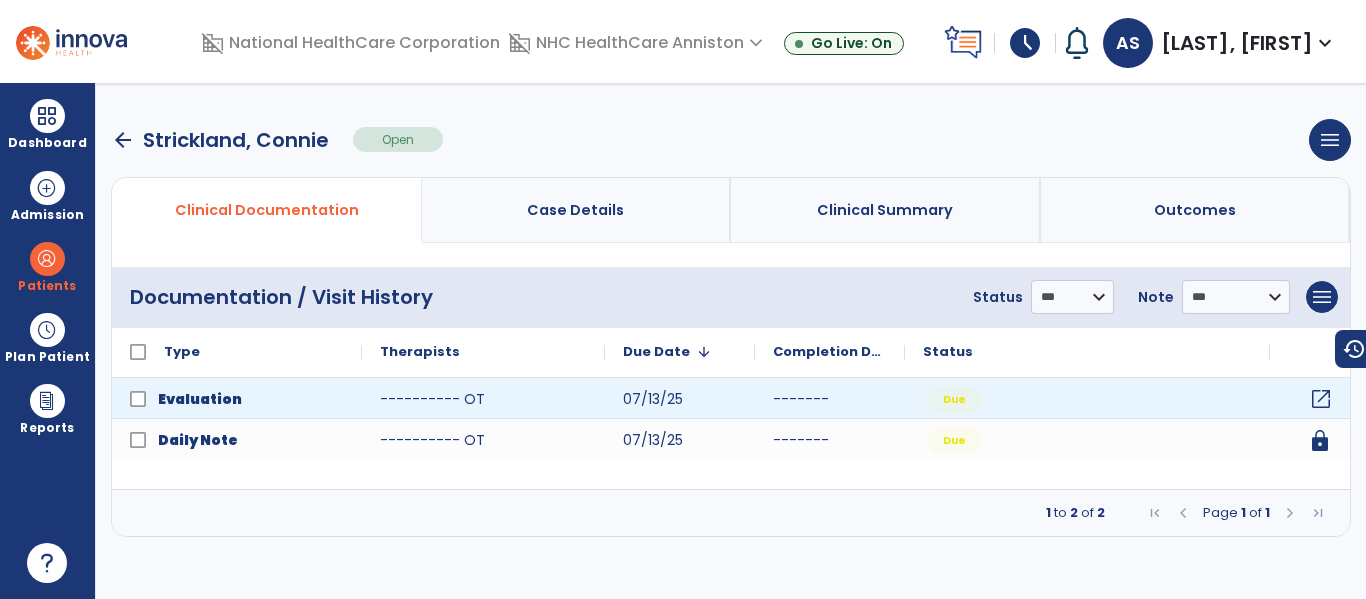 click on "open_in_new" 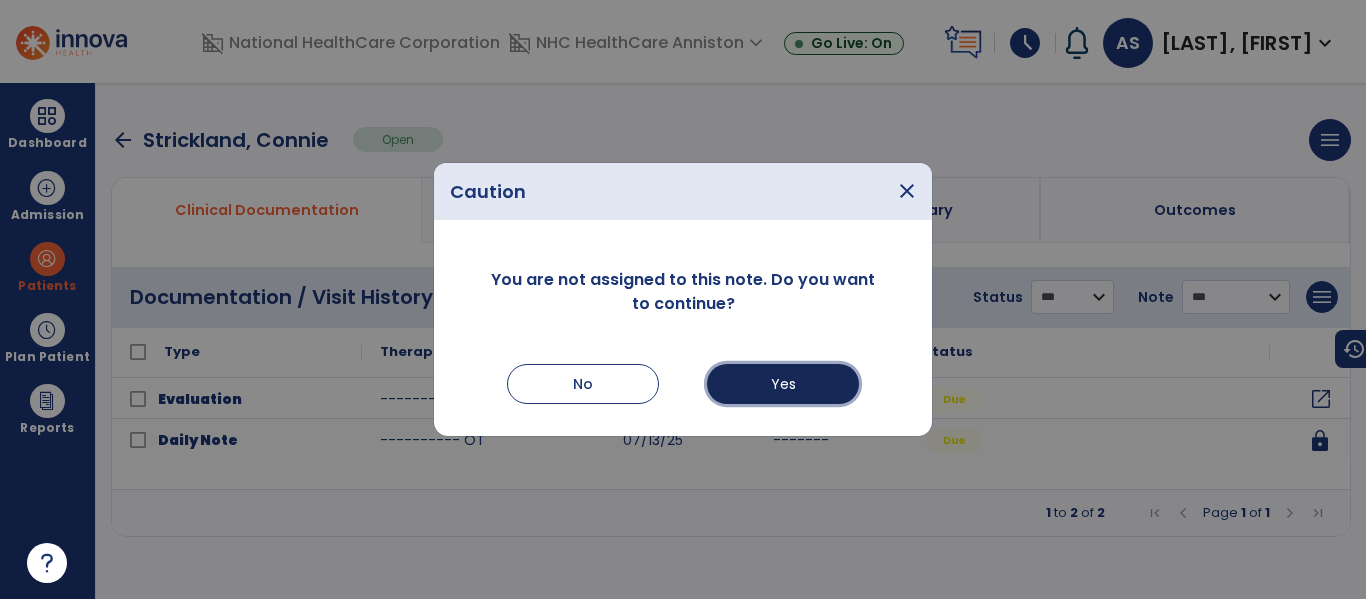 click on "Yes" at bounding box center (783, 384) 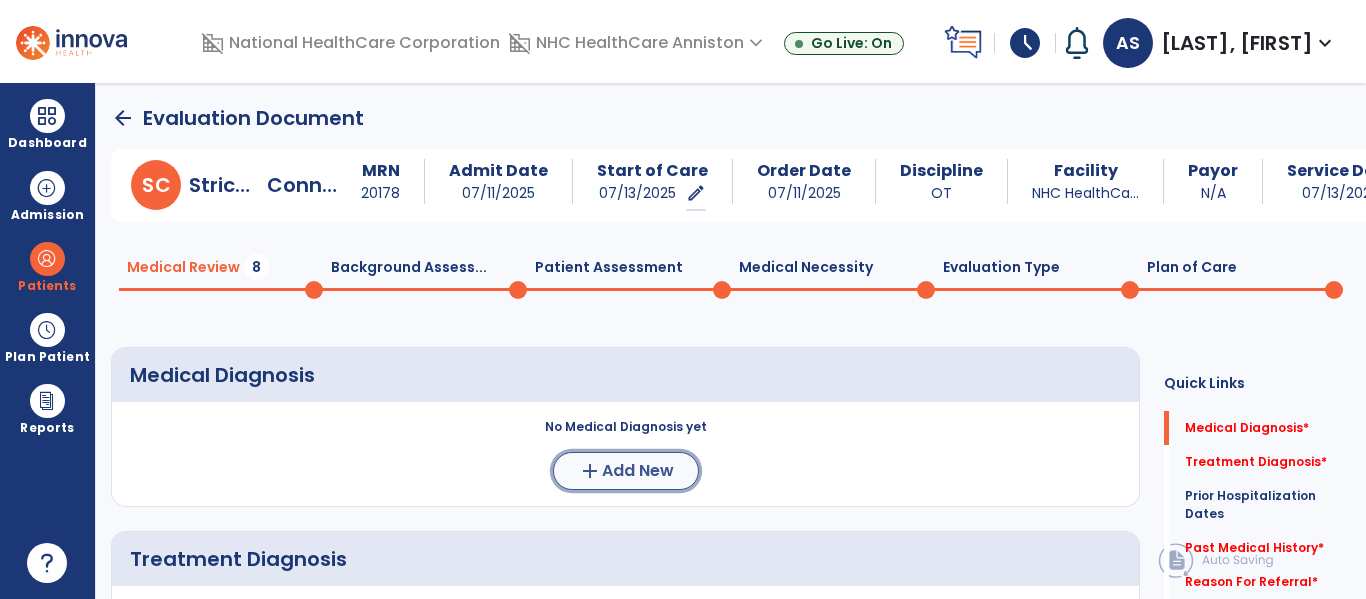 click on "Add New" 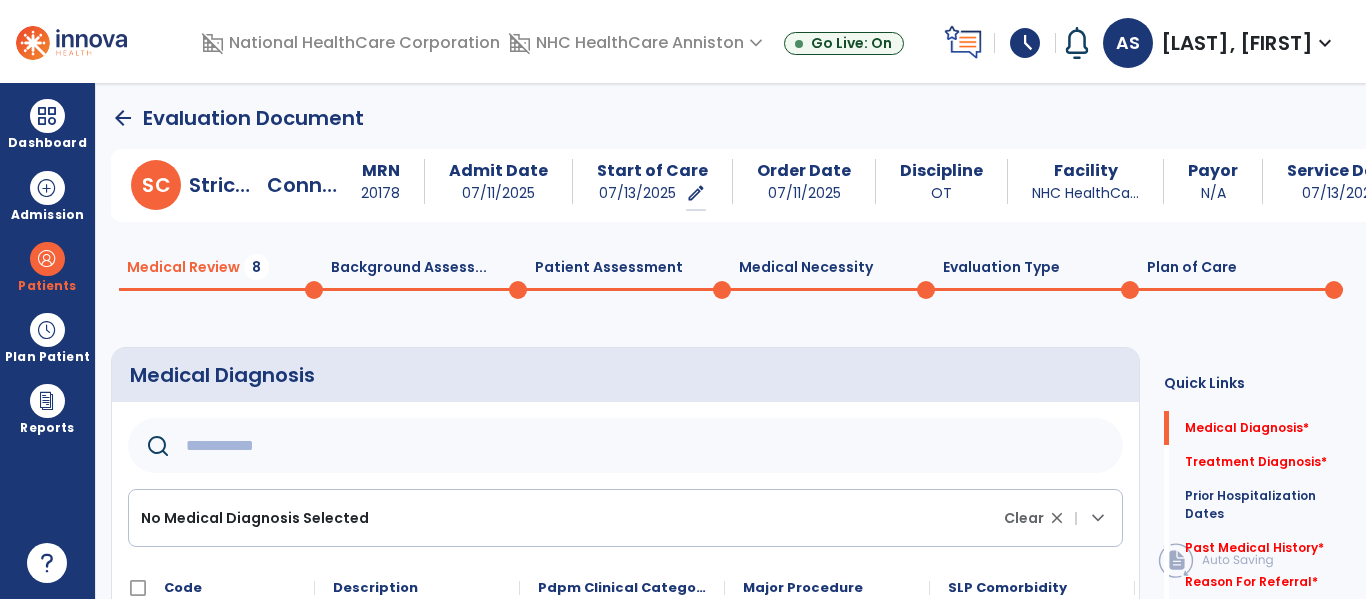 click 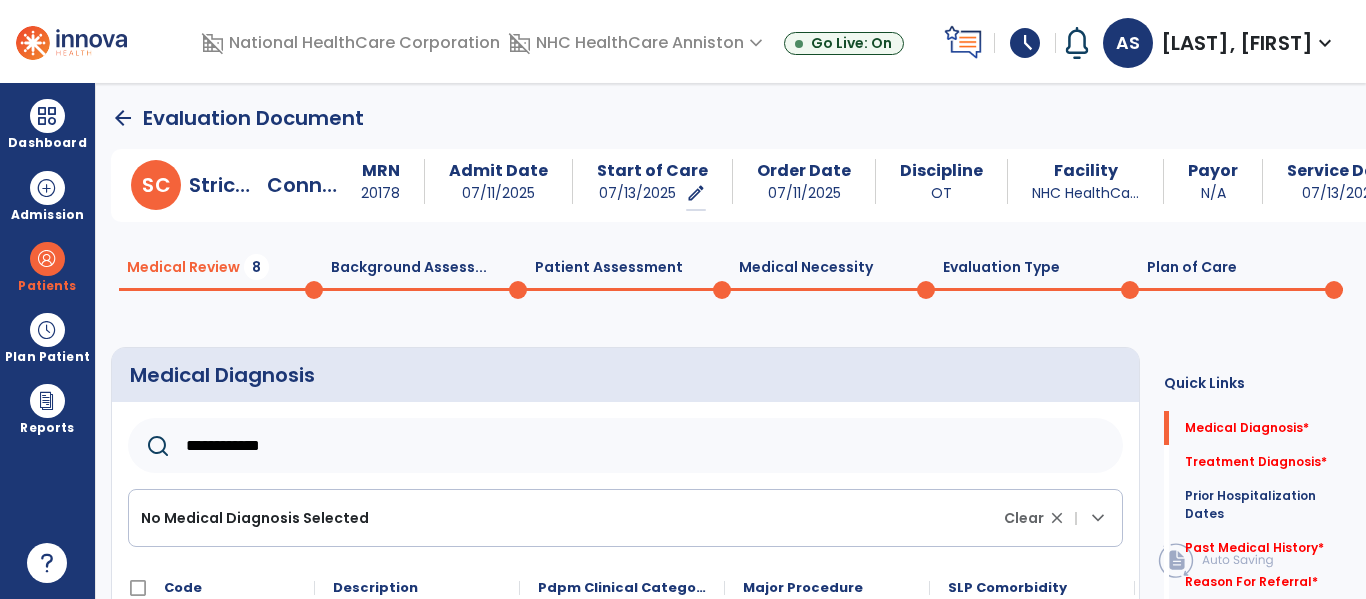 click 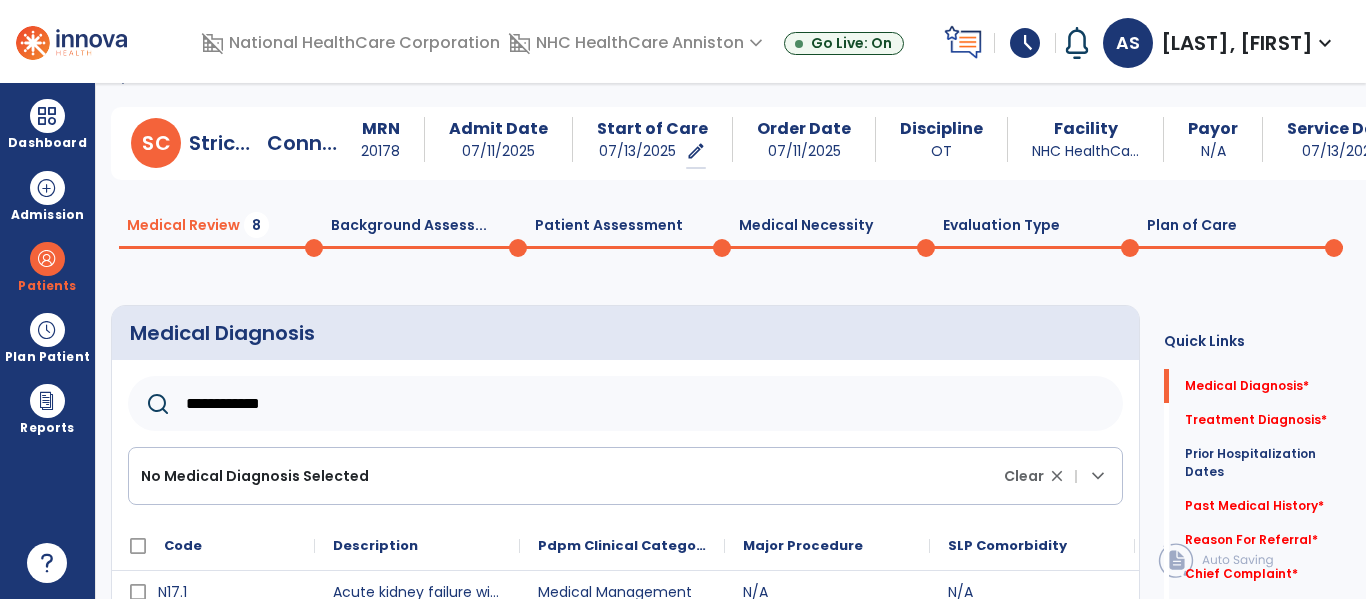 scroll, scrollTop: 0, scrollLeft: 0, axis: both 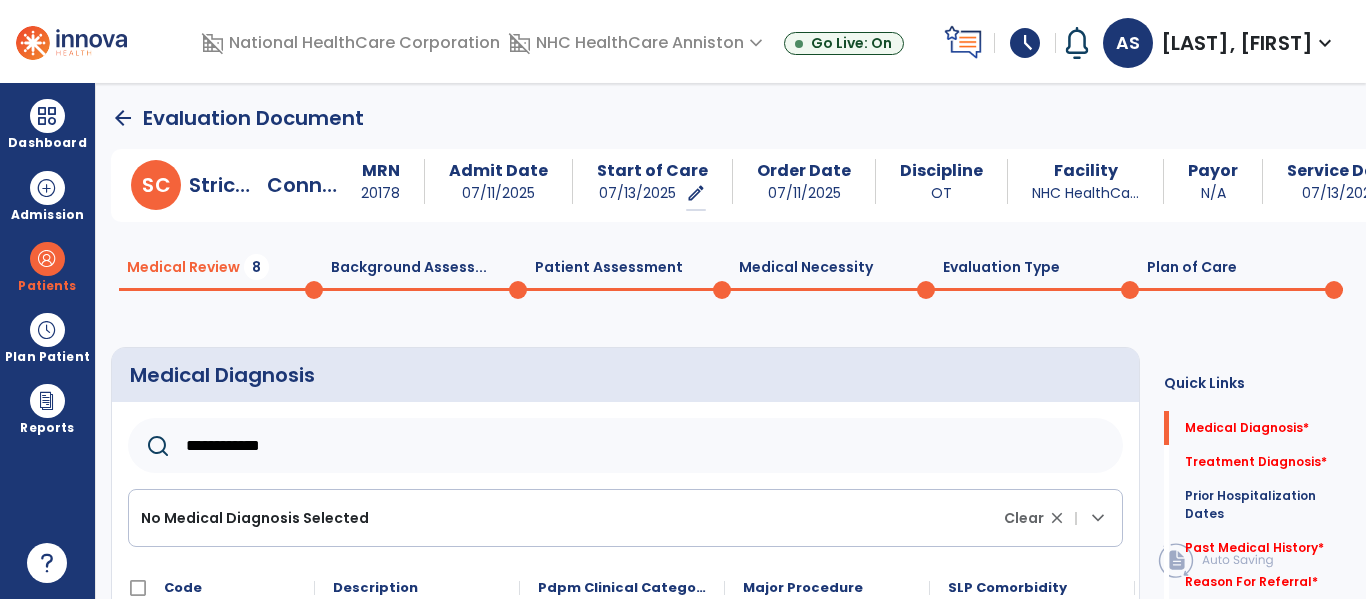 click on "**********" 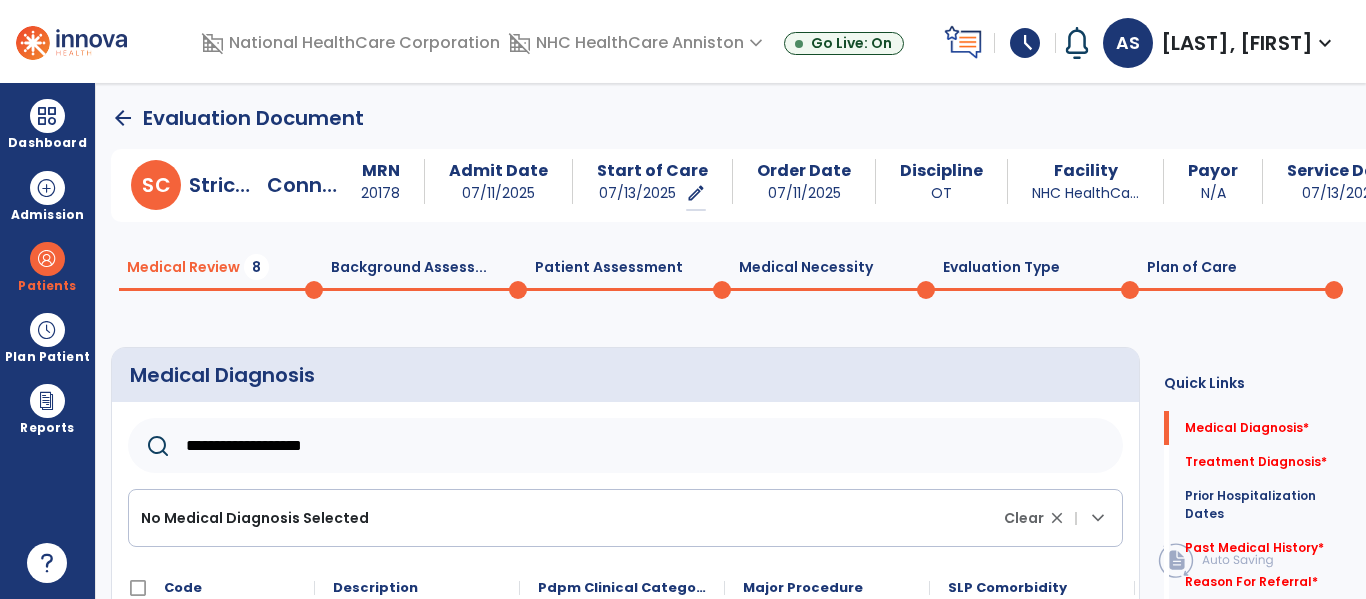 type on "**********" 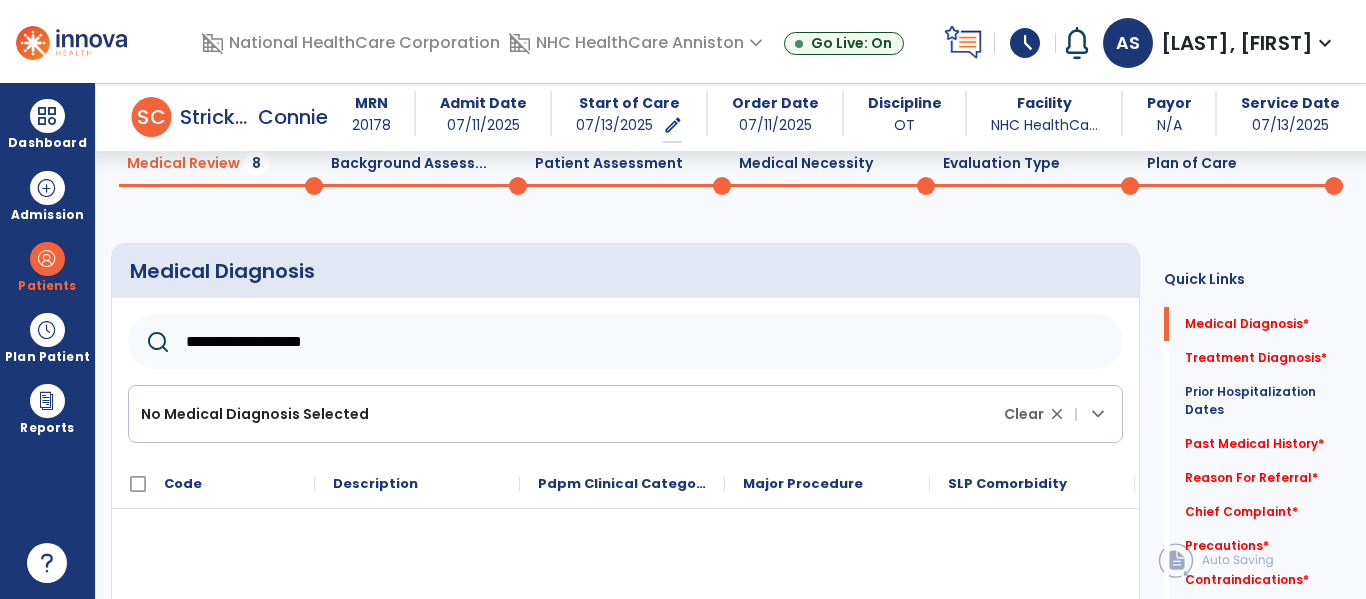 scroll, scrollTop: 80, scrollLeft: 0, axis: vertical 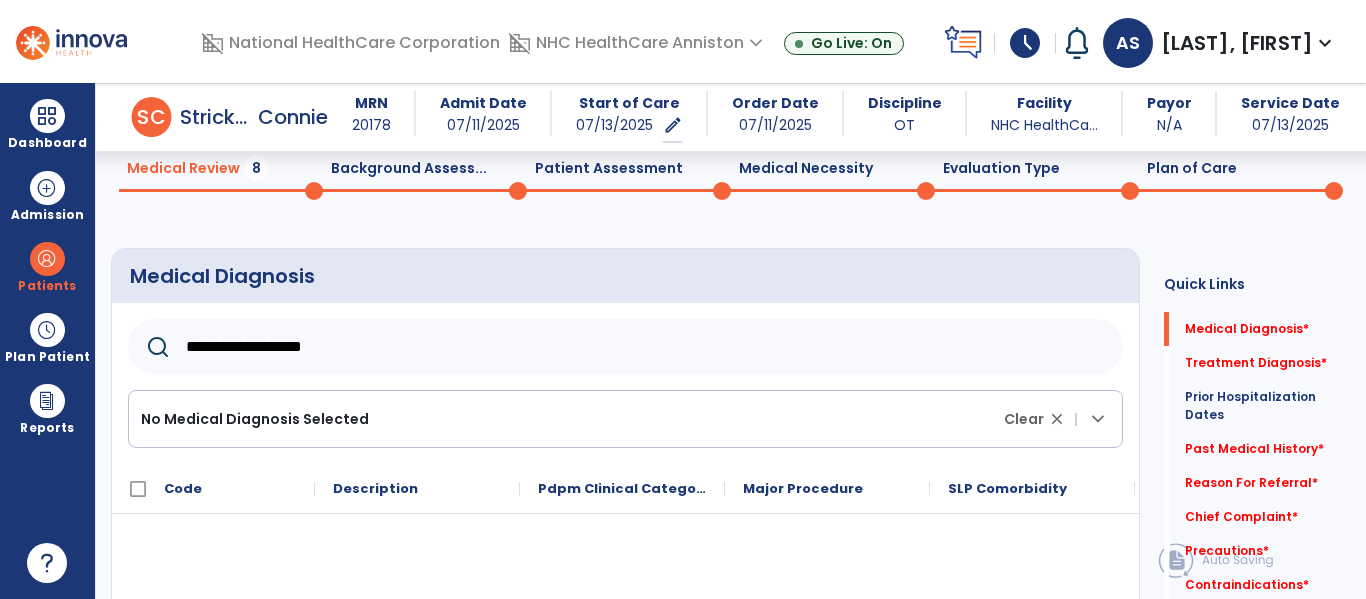 click on "**********" 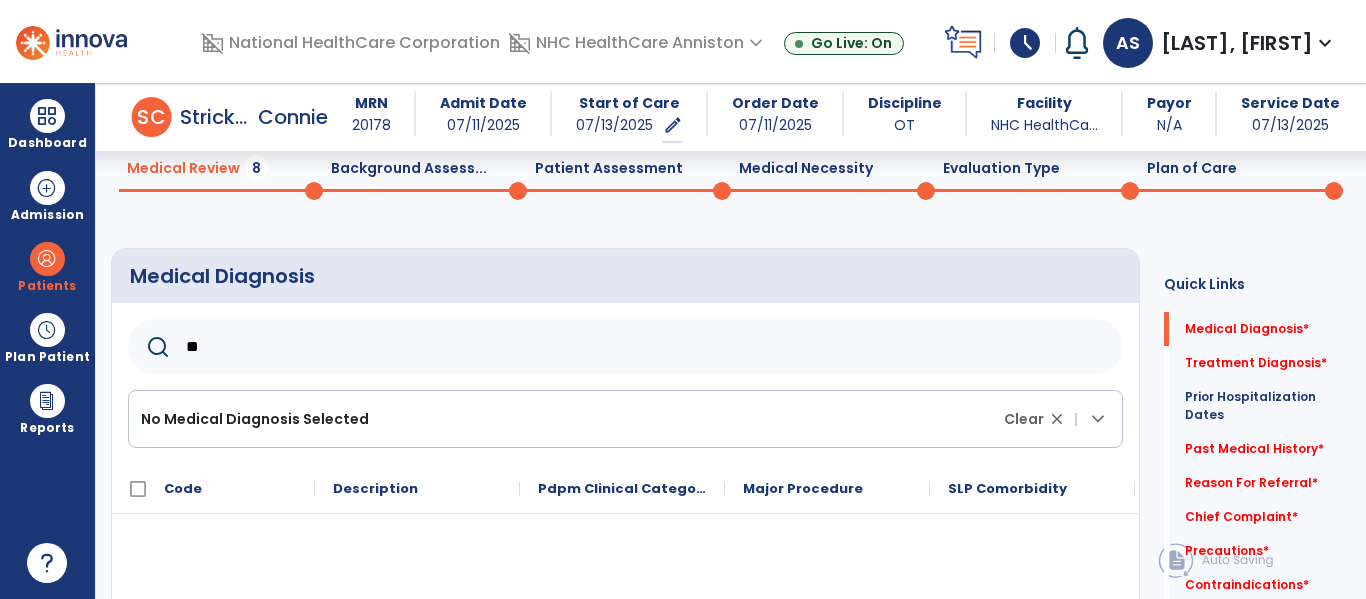 type on "*" 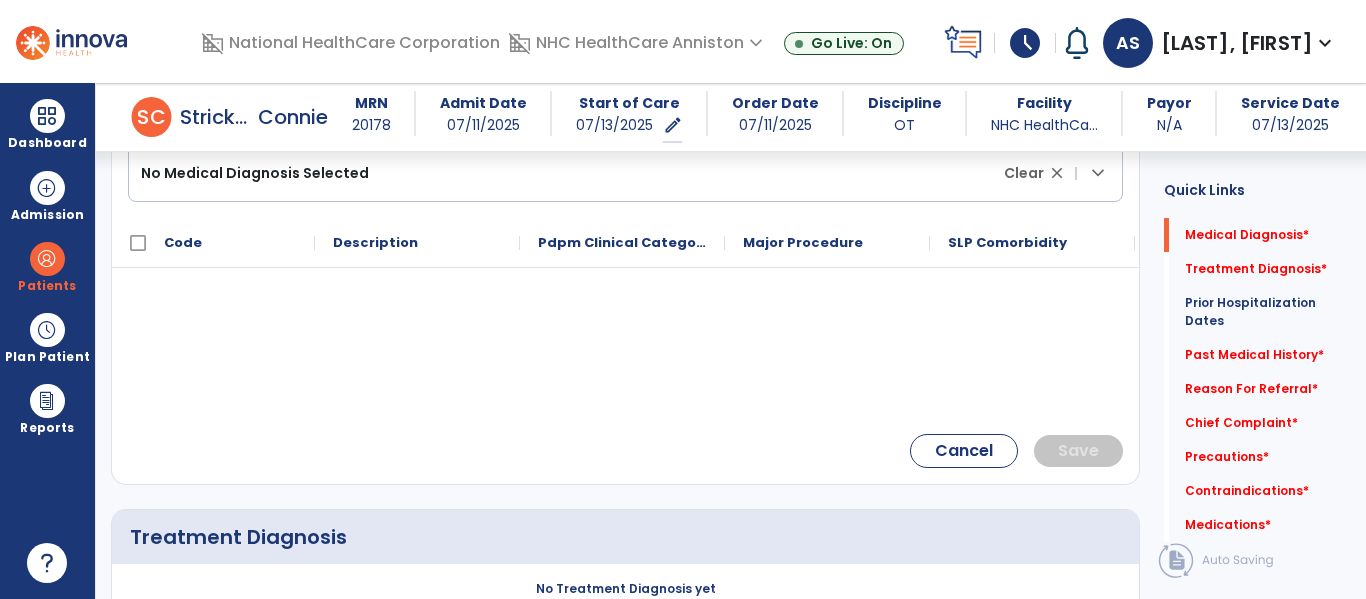 scroll, scrollTop: 332, scrollLeft: 0, axis: vertical 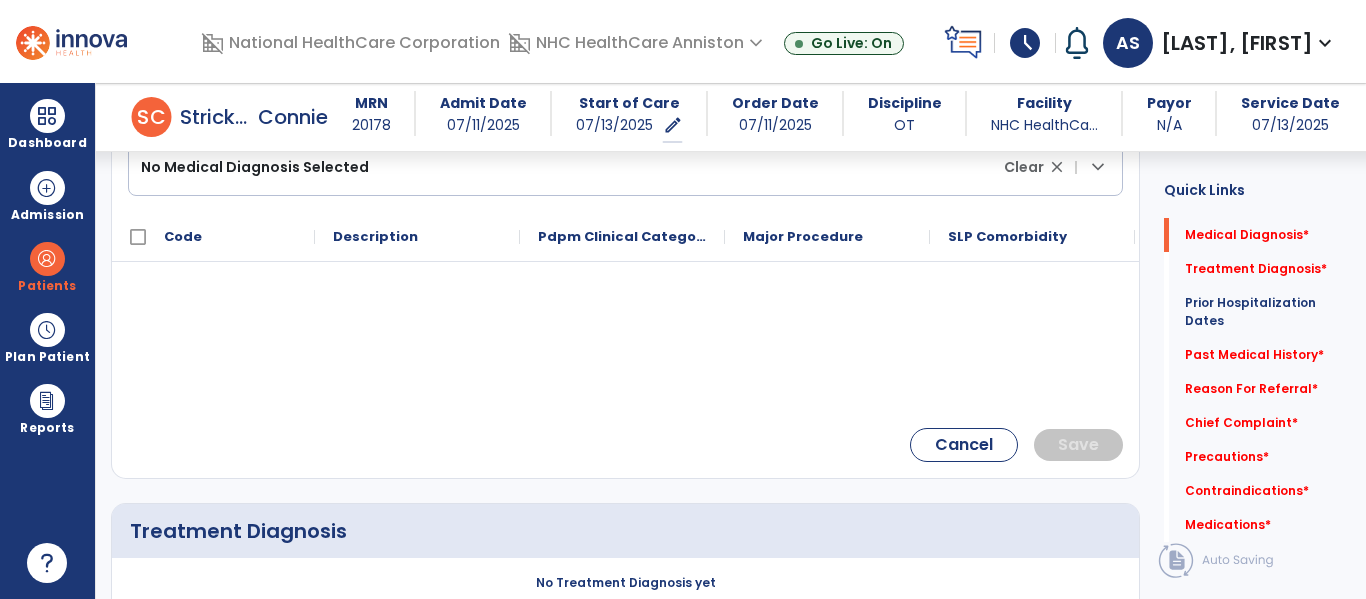 type on "**********" 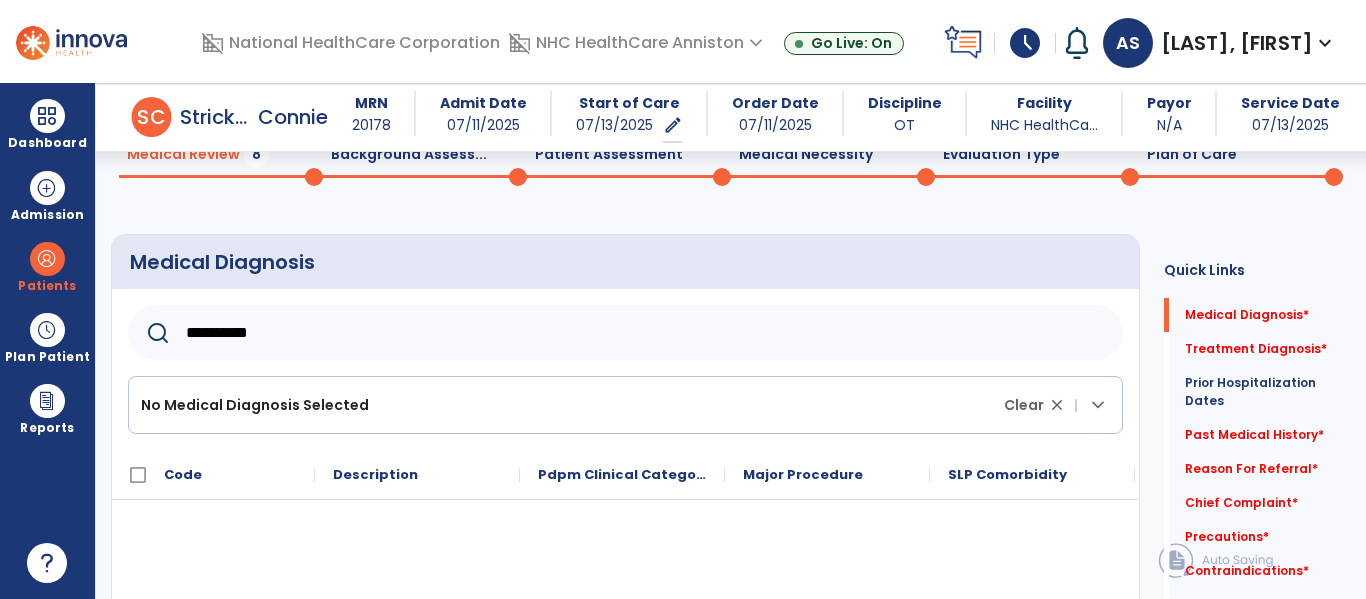 scroll, scrollTop: 92, scrollLeft: 0, axis: vertical 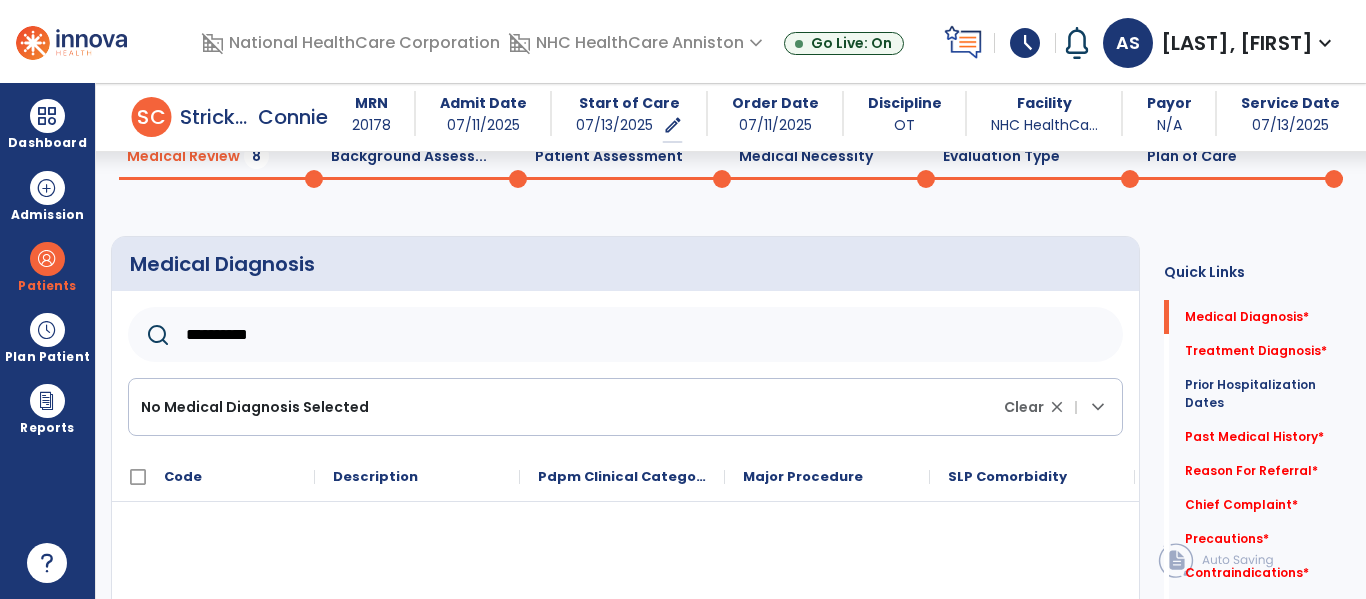 click on "**********" 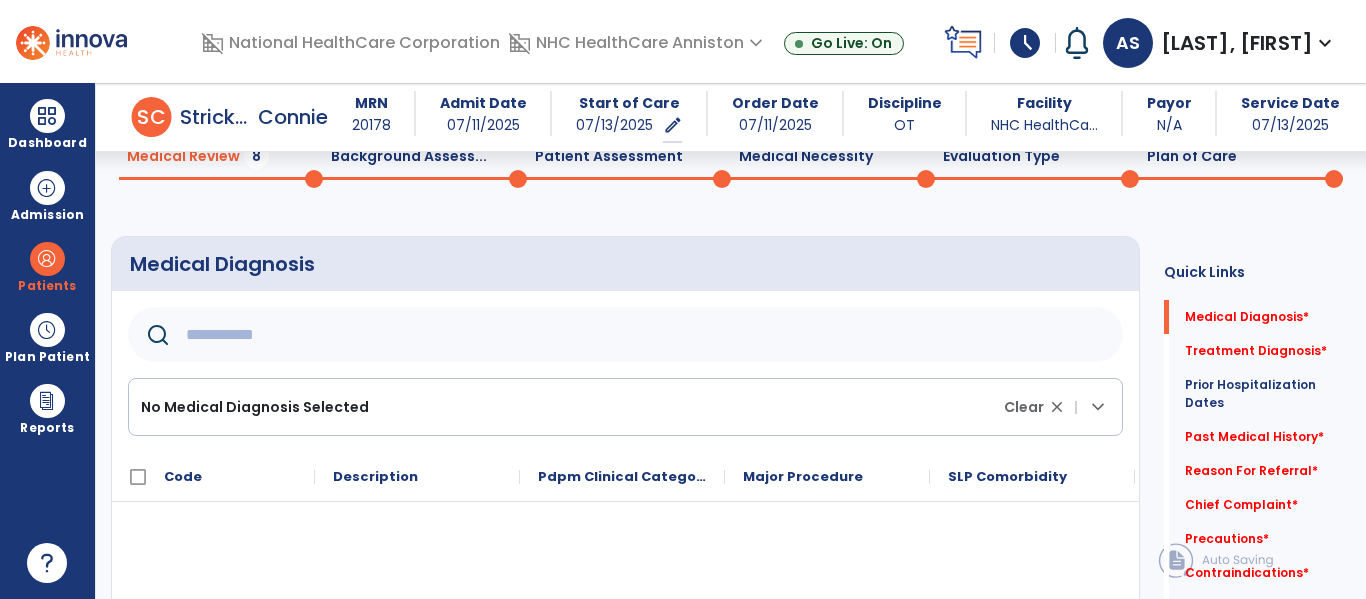 click 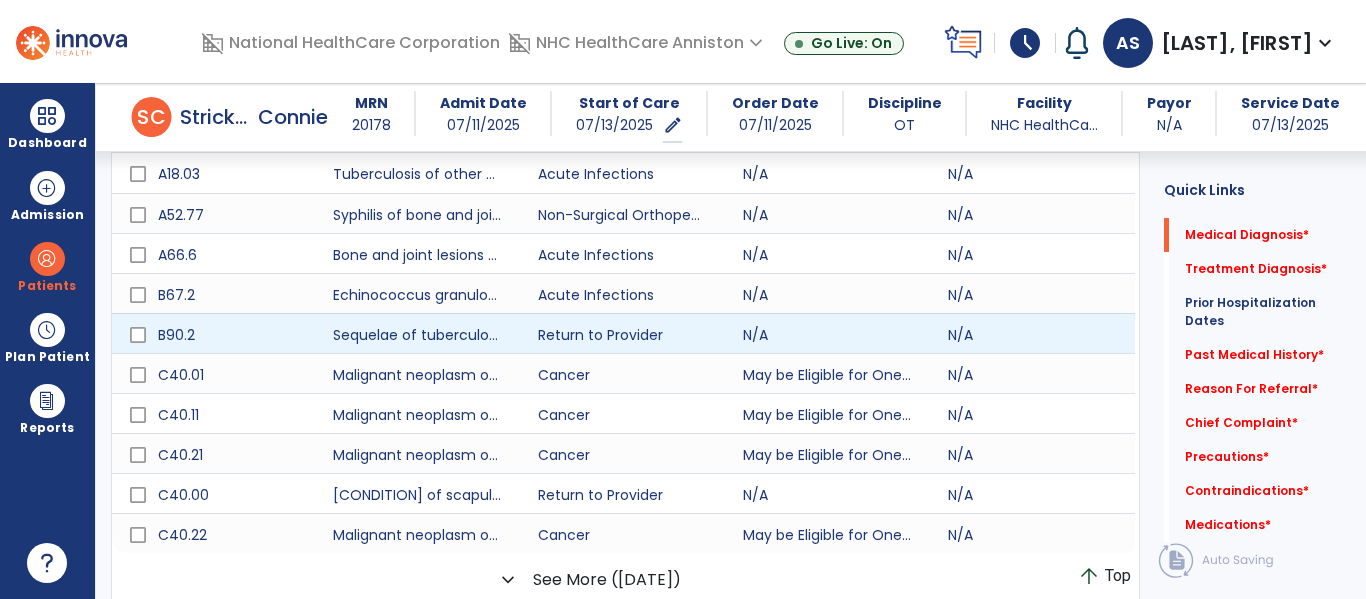 scroll, scrollTop: 332, scrollLeft: 0, axis: vertical 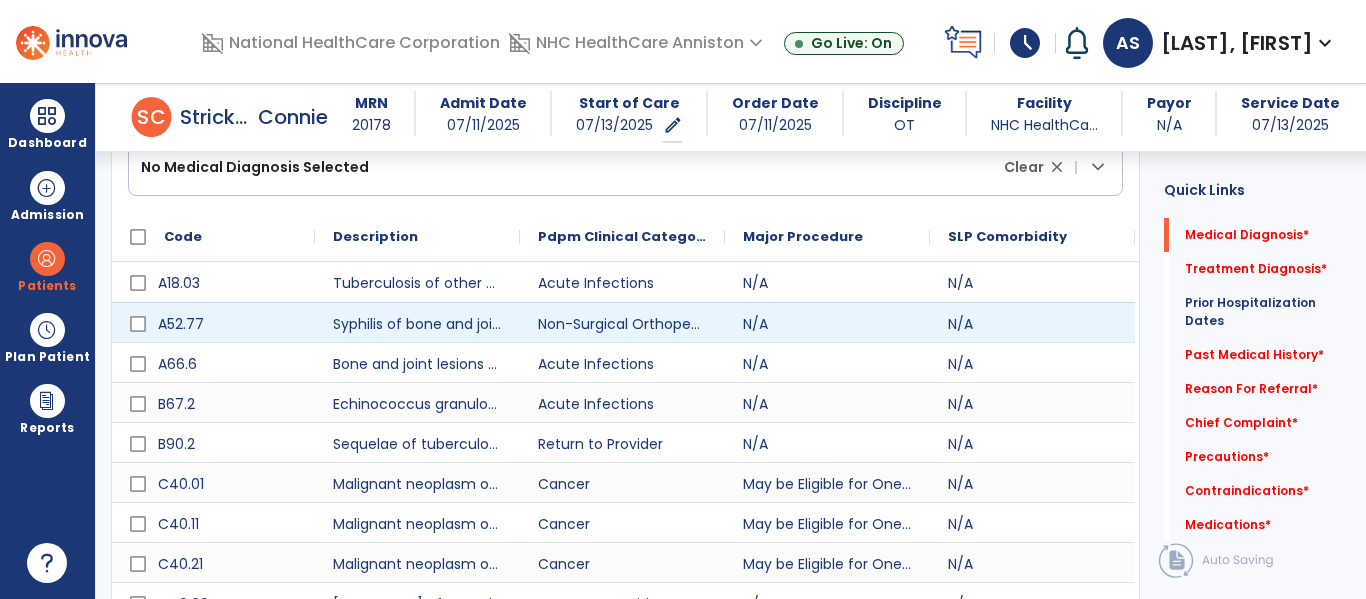 type on "*" 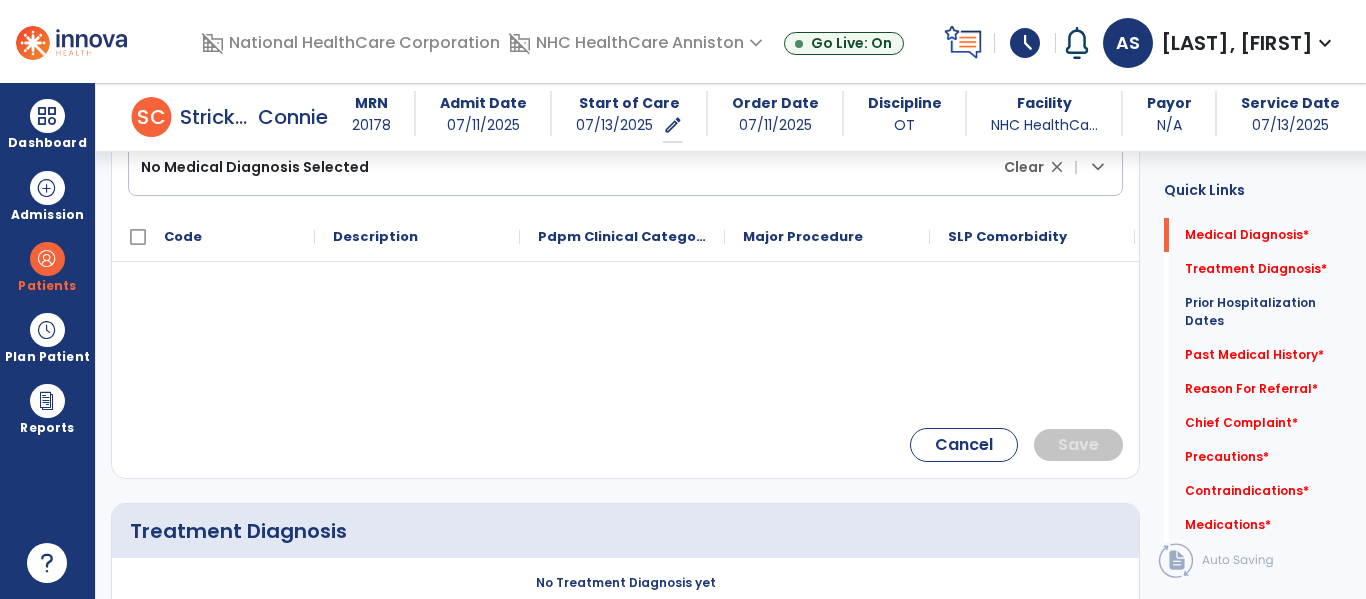 click on "Medical Diagnosis      No Medical Diagnosis Selected Clear close |  keyboard_arrow_down
Code
Description
Pdpm Clinical Category" 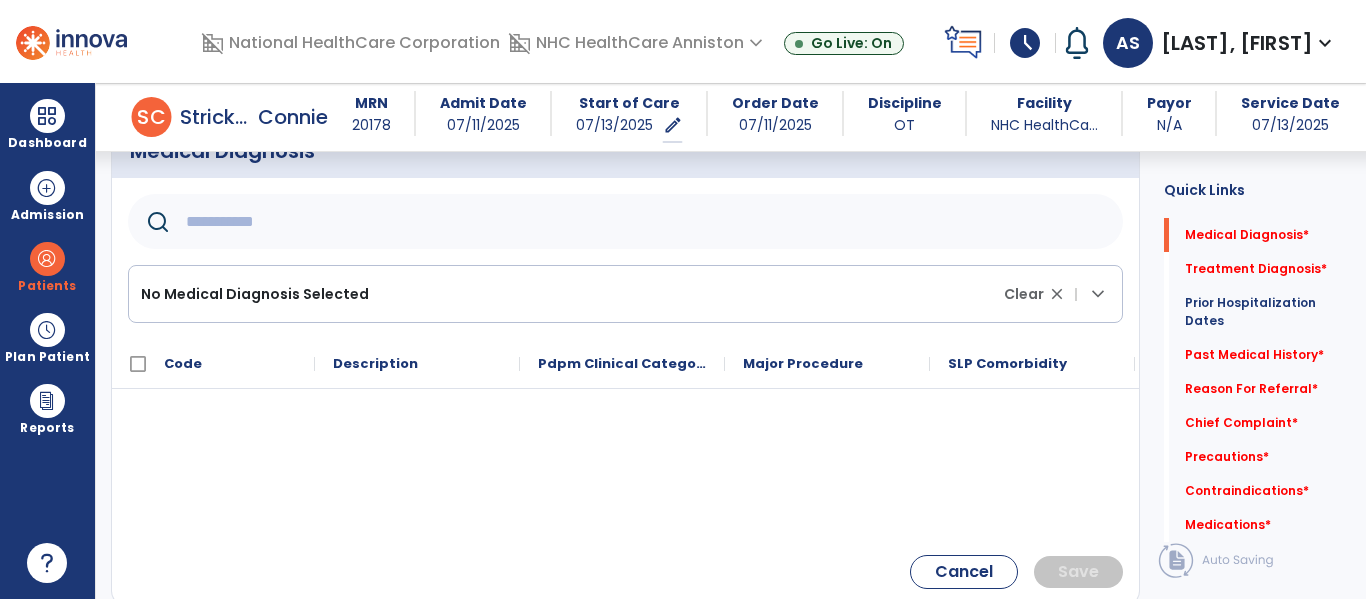 scroll, scrollTop: 172, scrollLeft: 0, axis: vertical 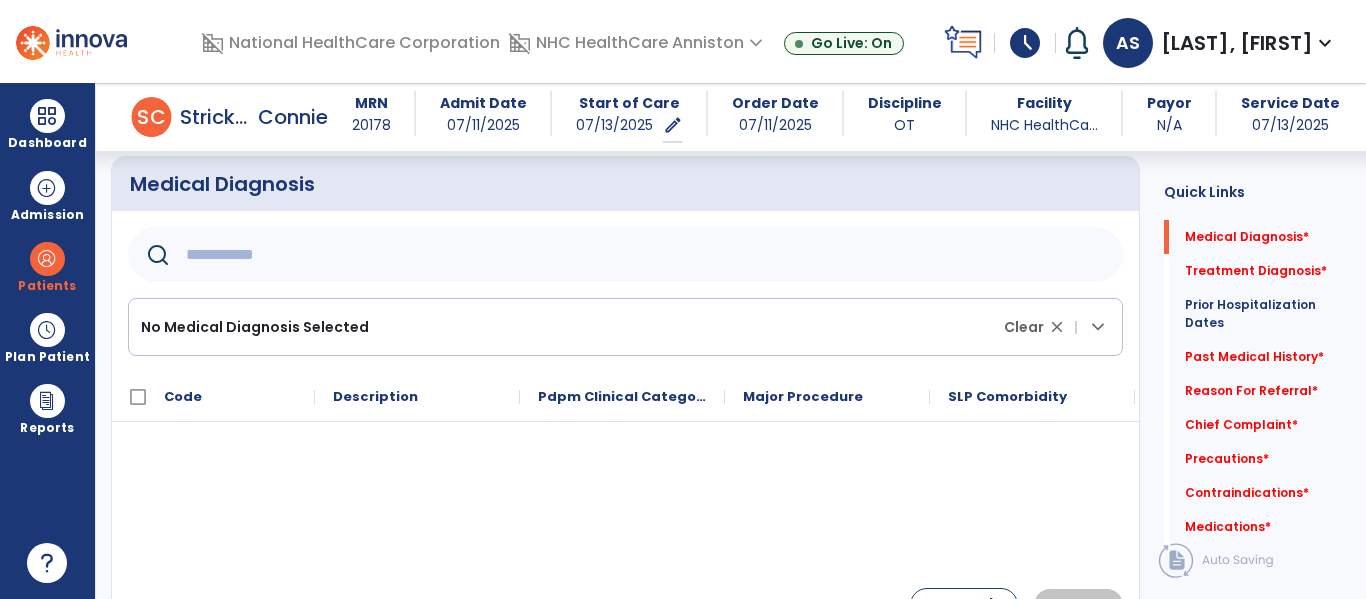 click 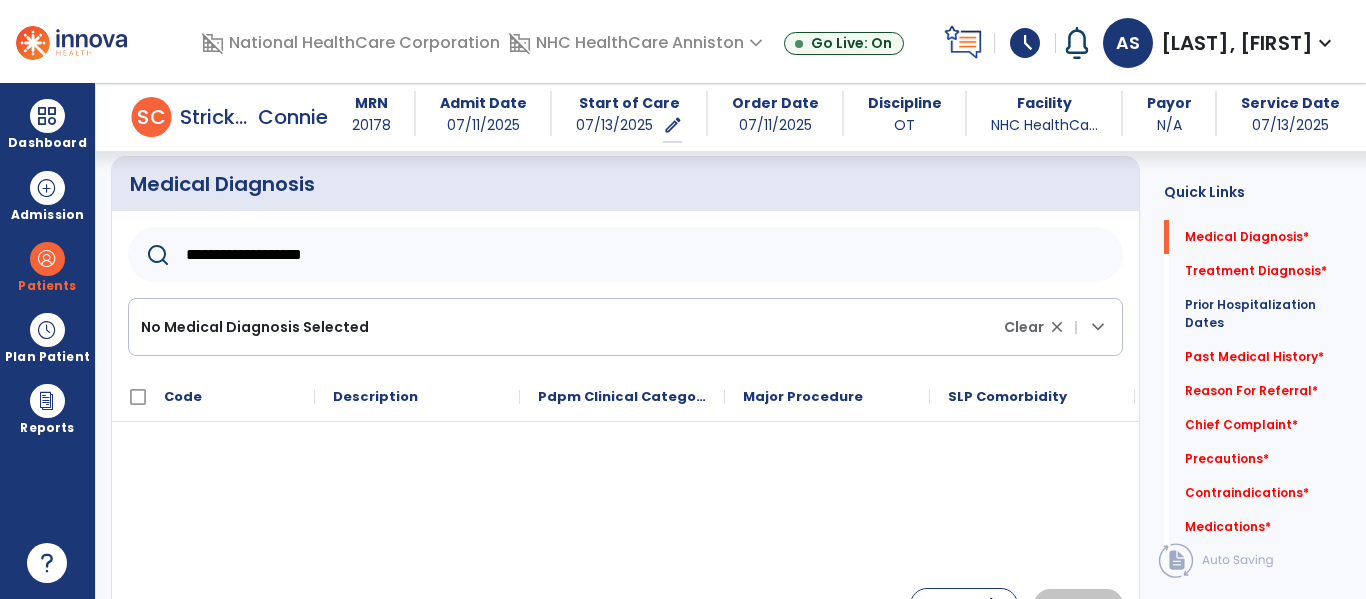 type on "**********" 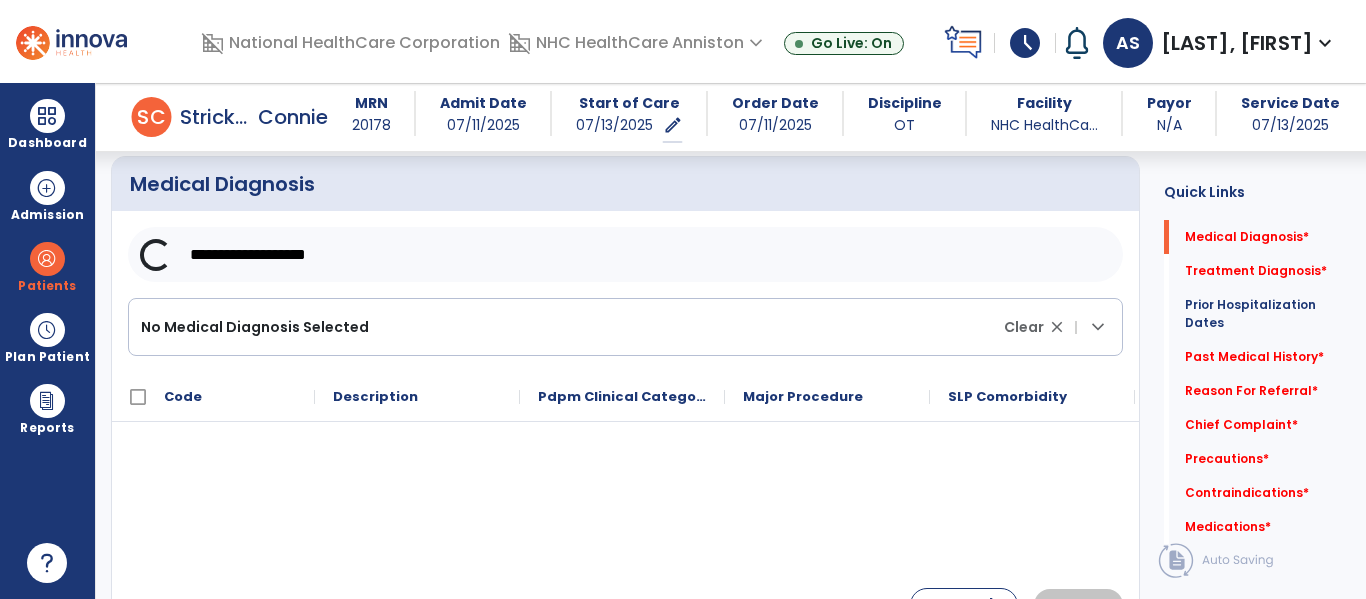 click on "**********" 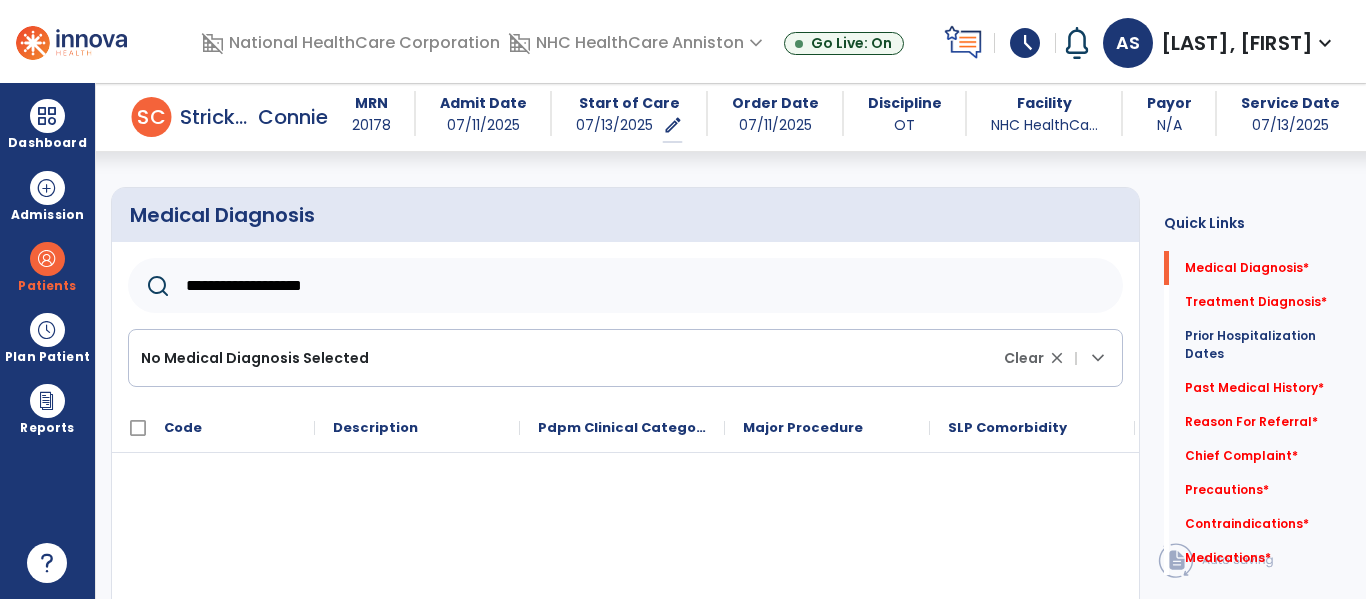 scroll, scrollTop: 132, scrollLeft: 0, axis: vertical 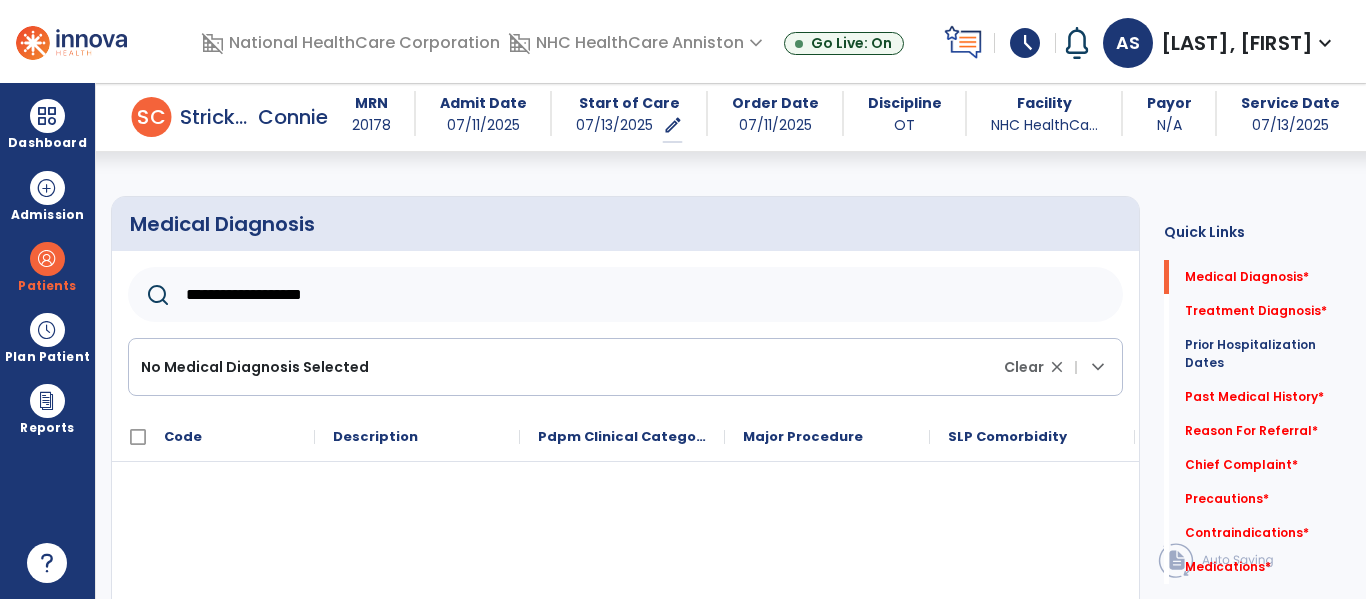 click on "**********" 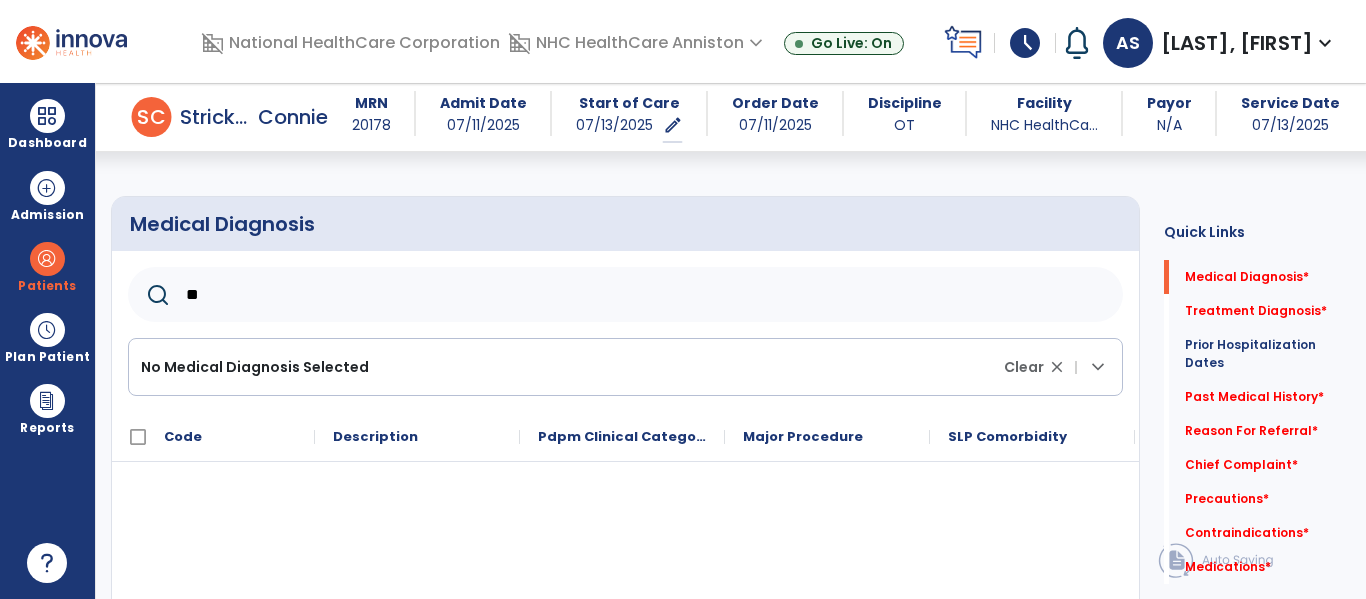 type on "*" 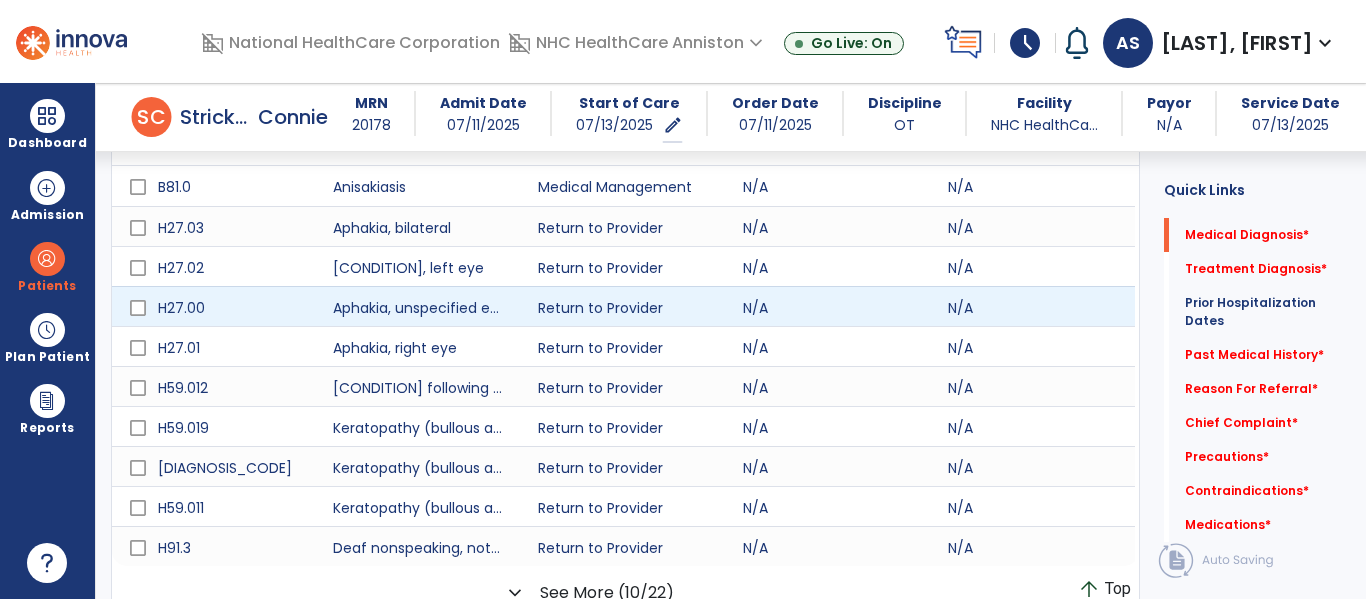scroll, scrollTop: 441, scrollLeft: 0, axis: vertical 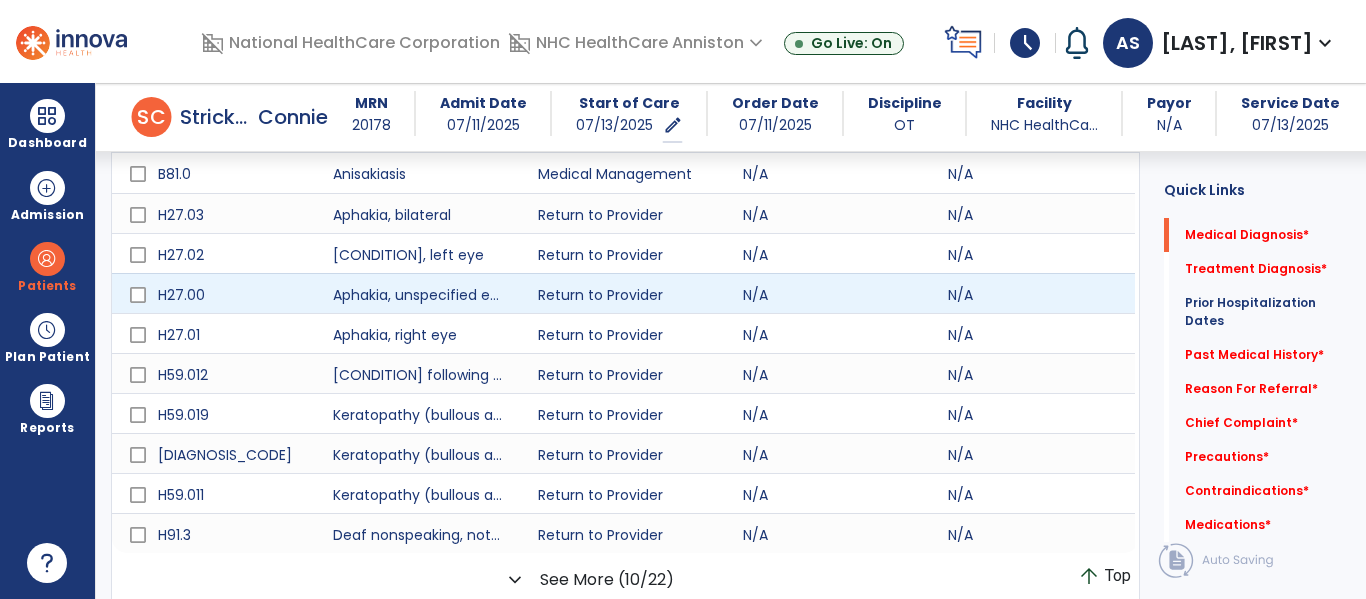 drag, startPoint x: 273, startPoint y: 314, endPoint x: 296, endPoint y: 280, distance: 41.04875 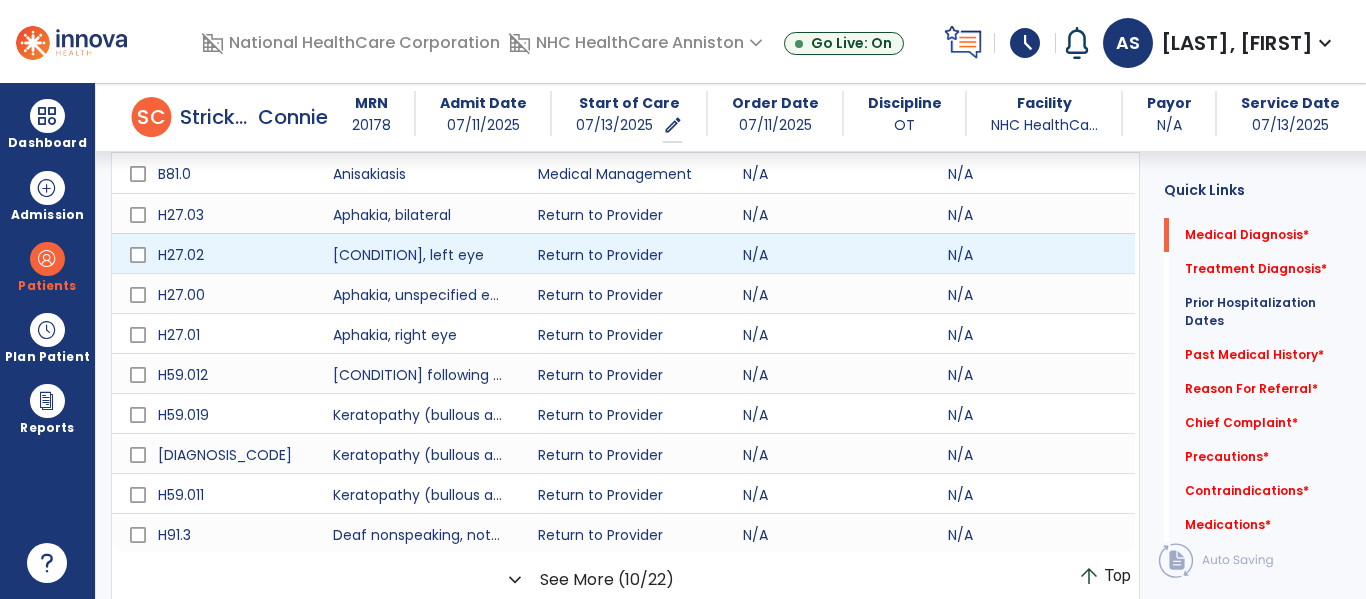 scroll, scrollTop: 332, scrollLeft: 0, axis: vertical 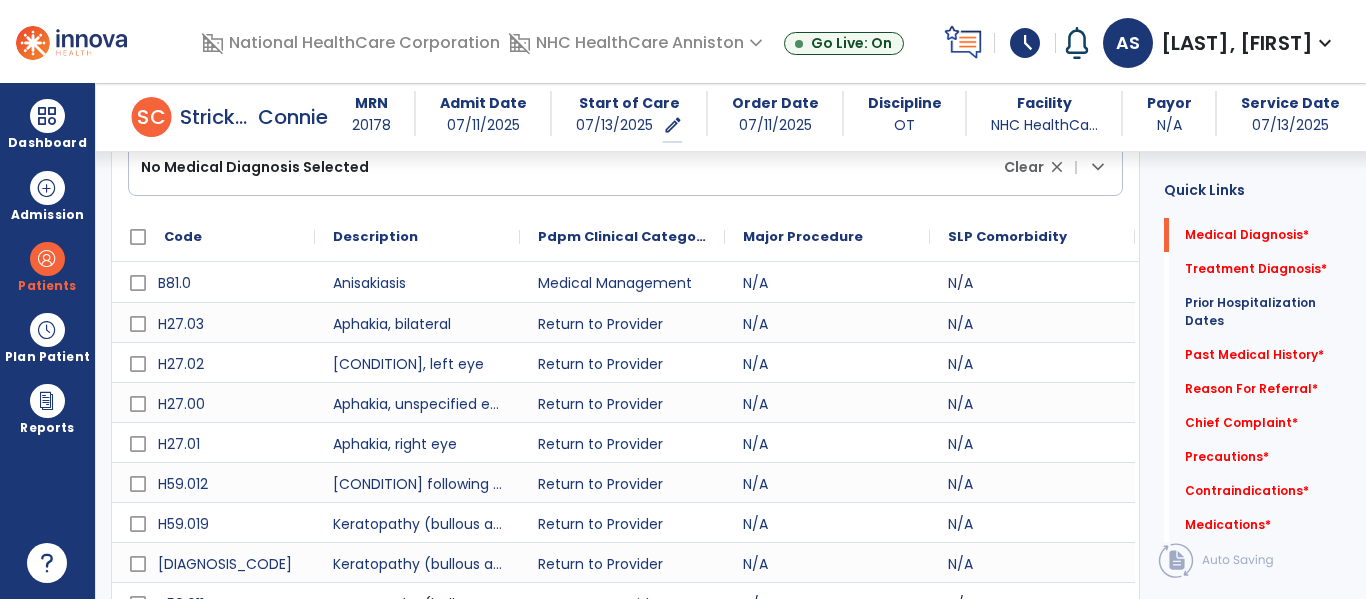 type on "***" 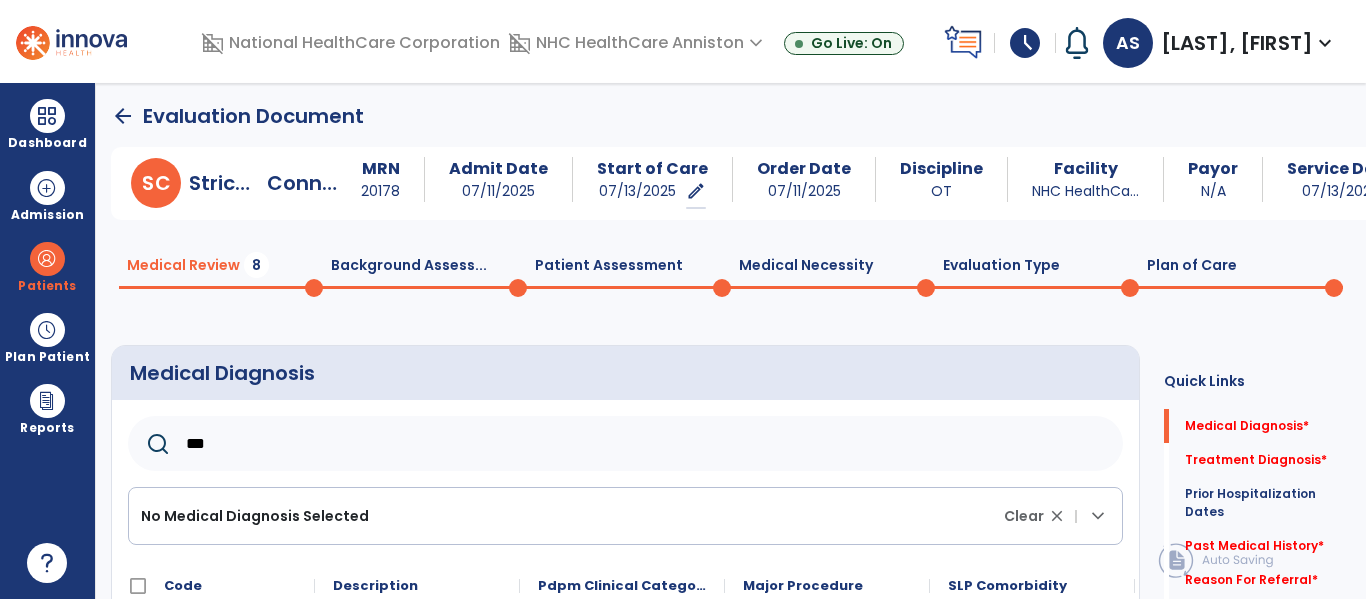 scroll, scrollTop: 0, scrollLeft: 0, axis: both 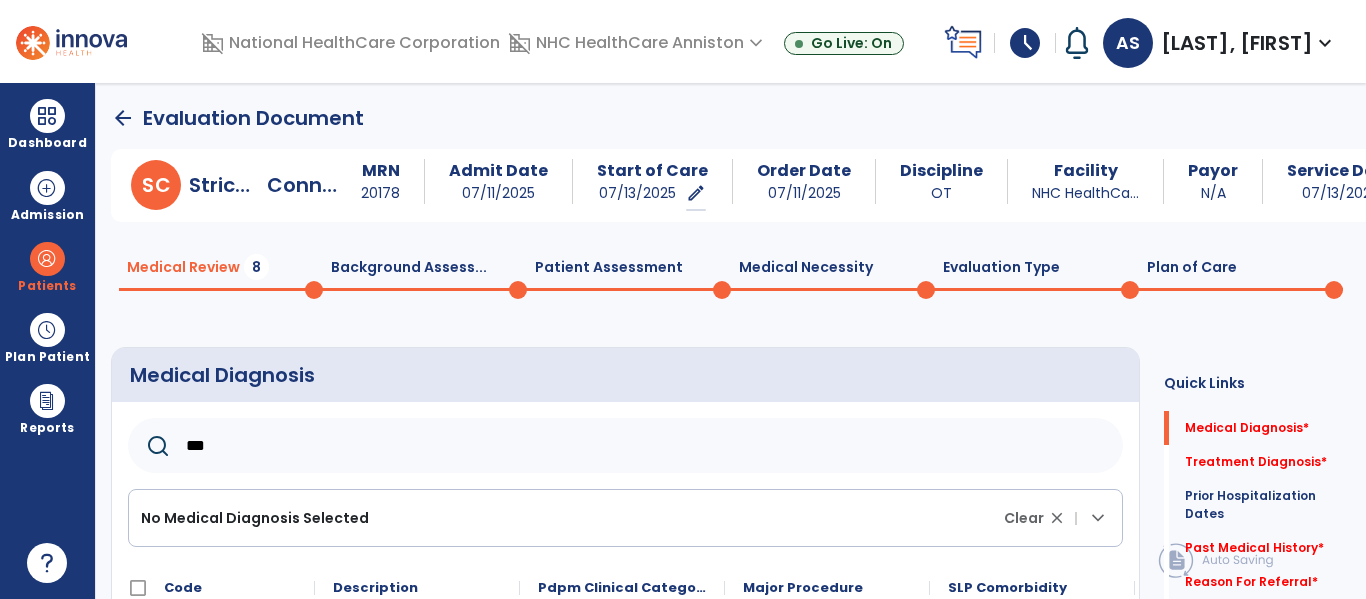 click on "***" 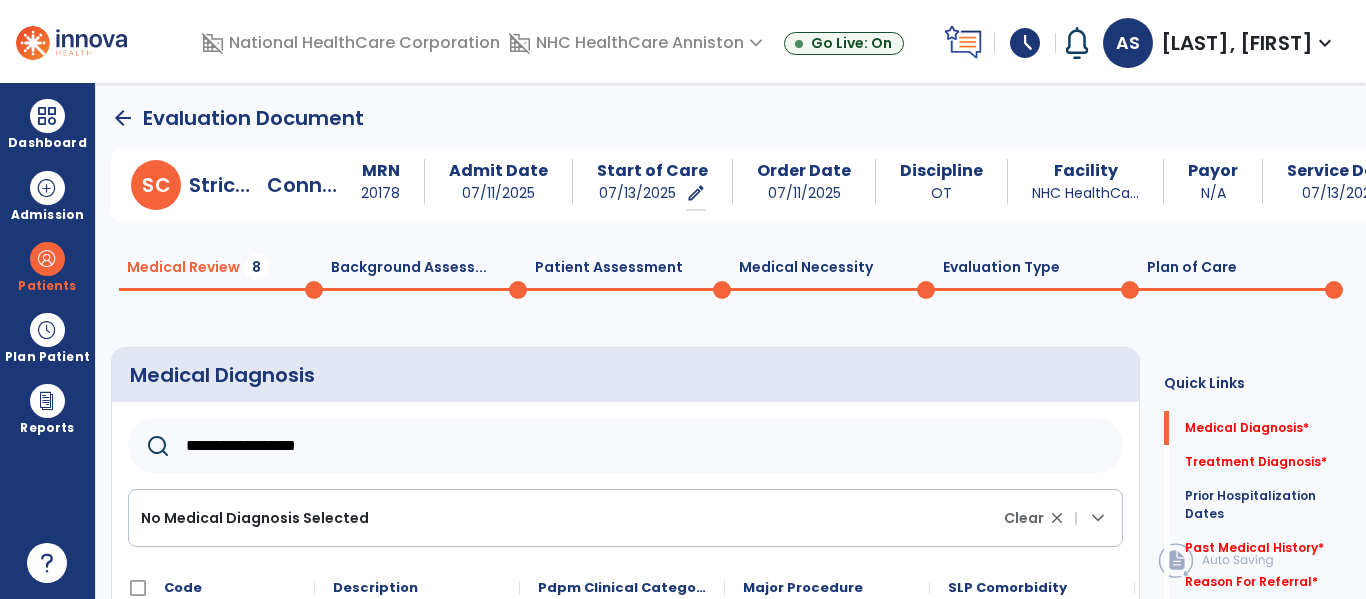 type on "**********" 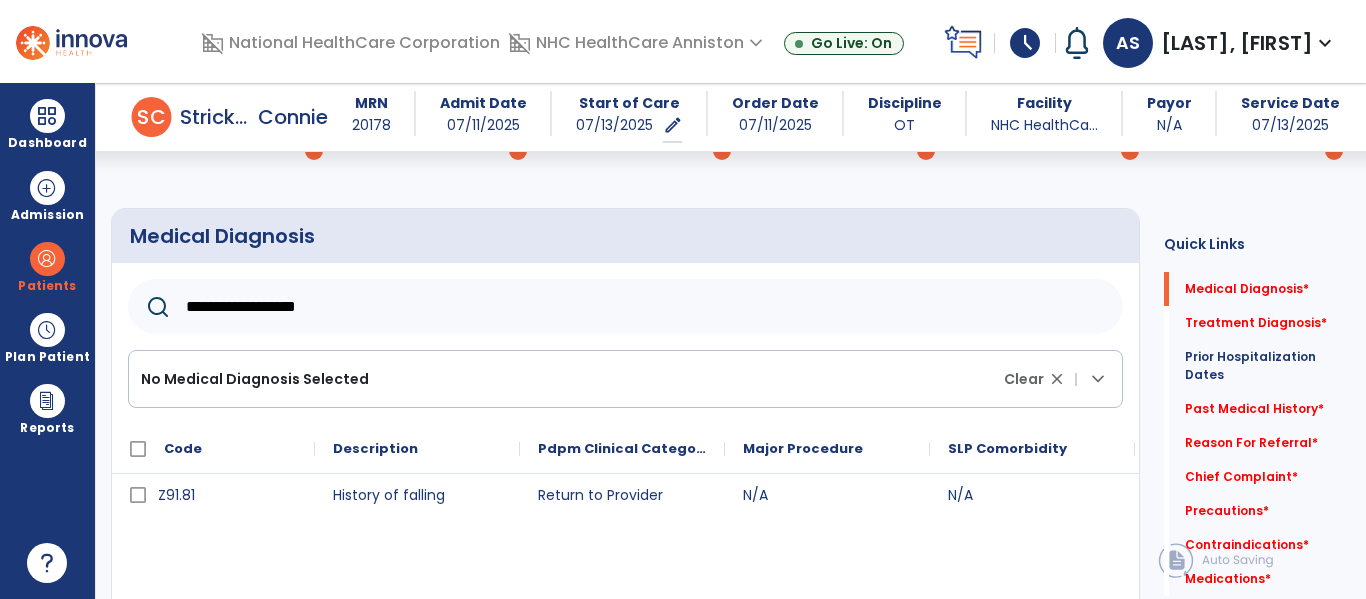 scroll, scrollTop: 160, scrollLeft: 0, axis: vertical 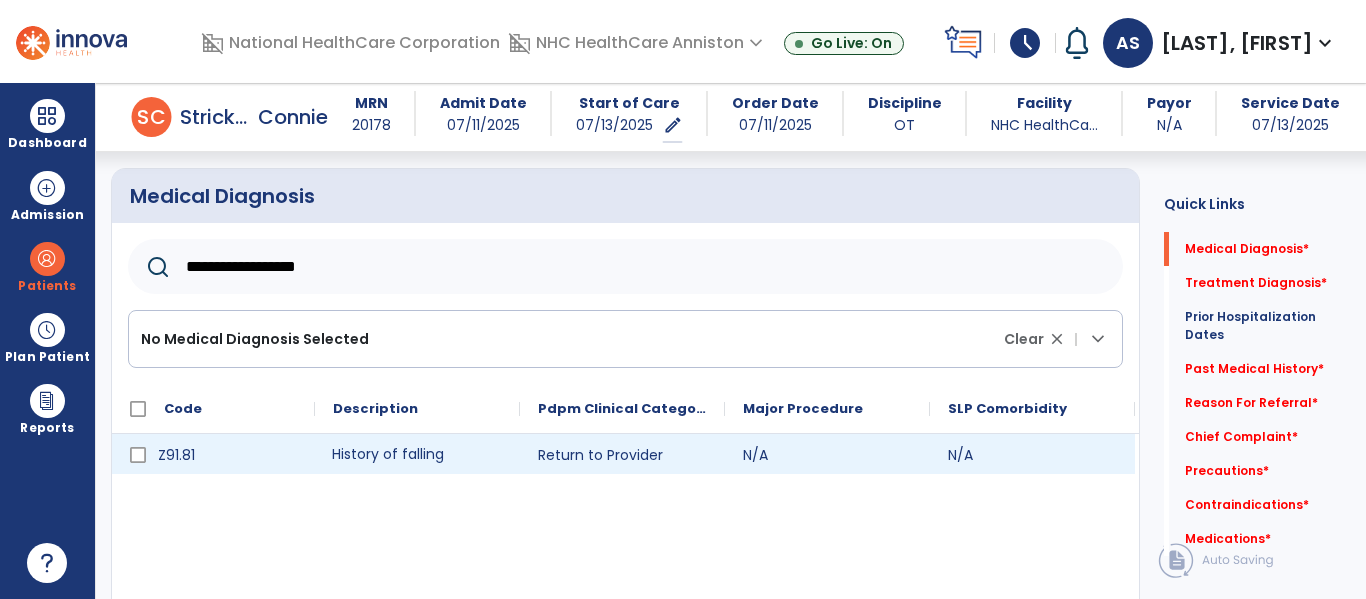 click on "History of falling" 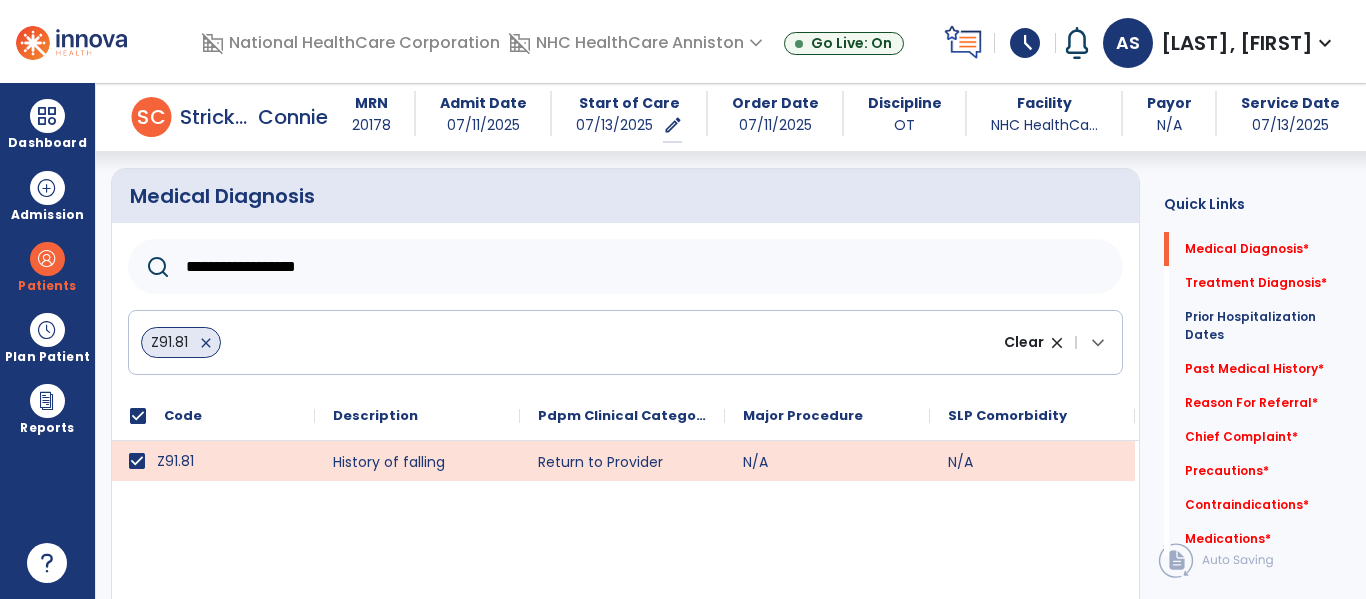 click on "**********" 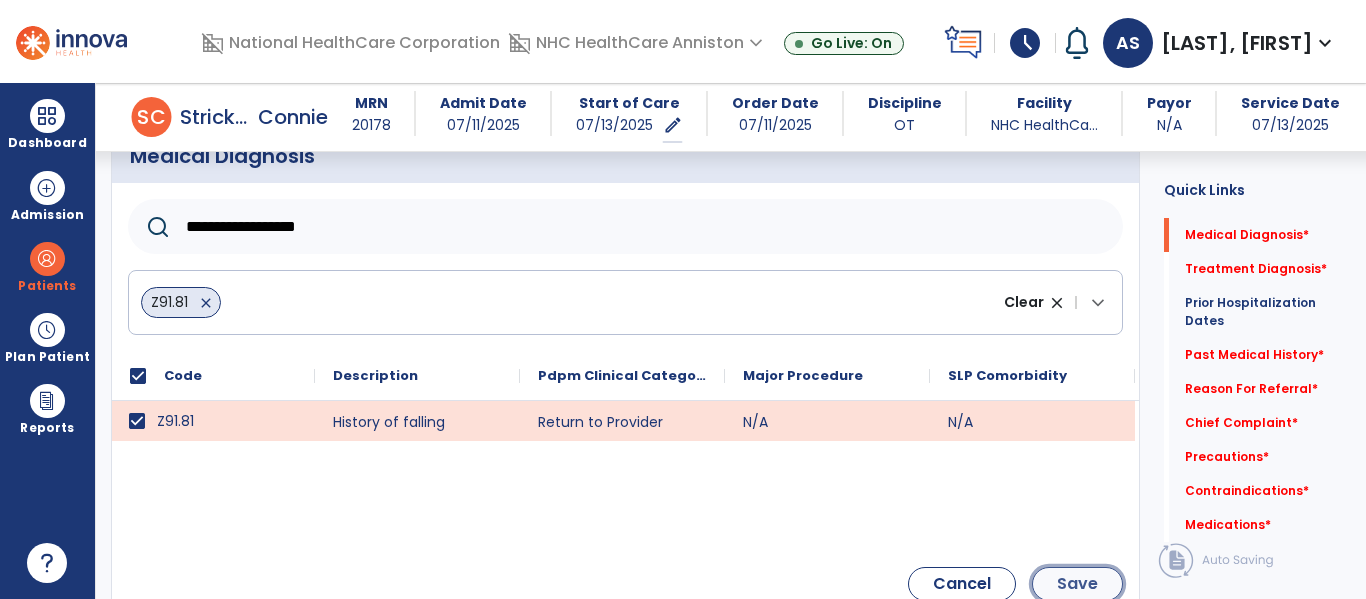 click on "Save" 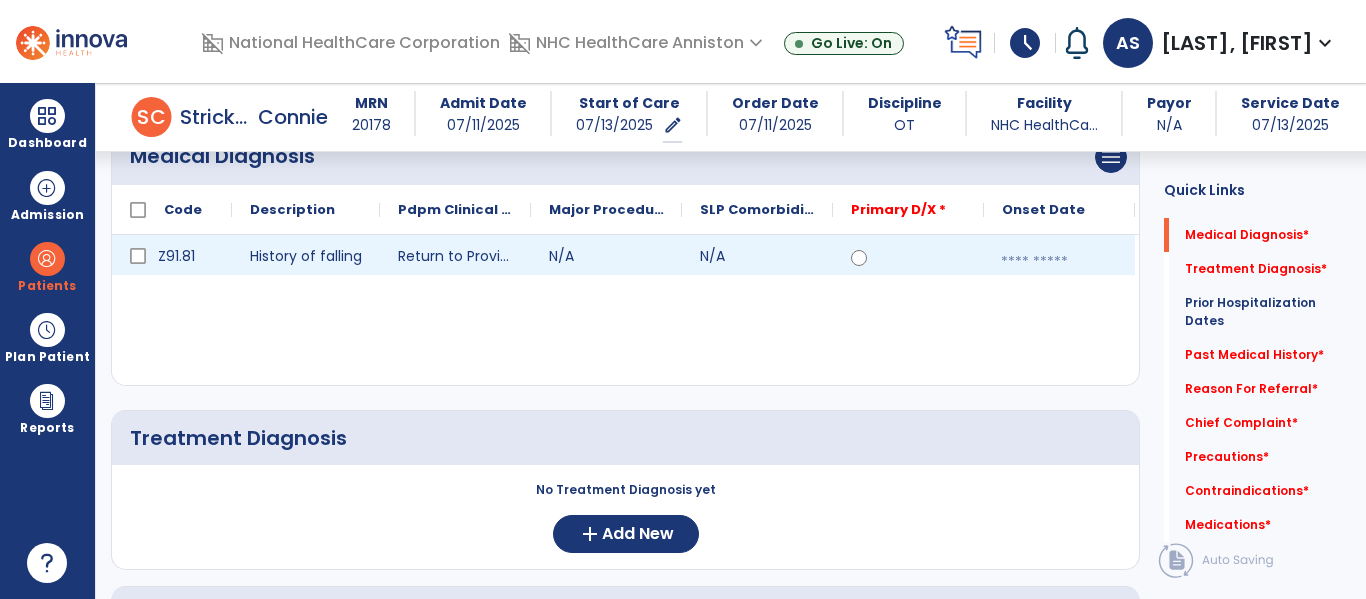 click at bounding box center [1059, 262] 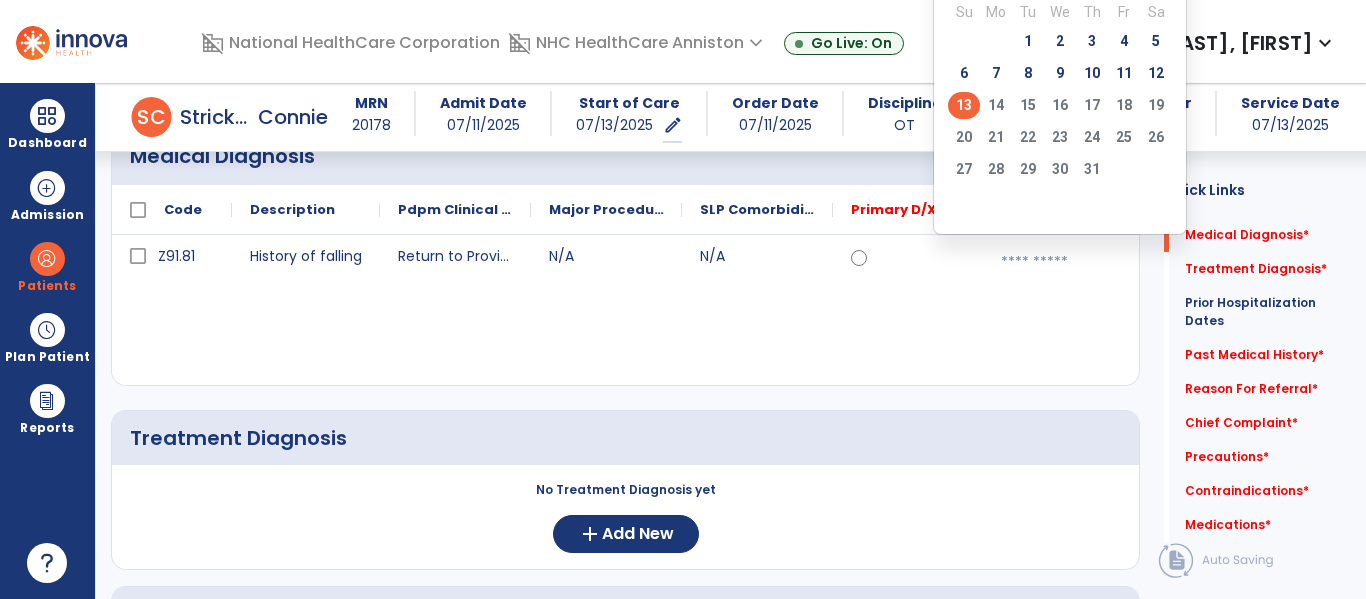 click on "13" 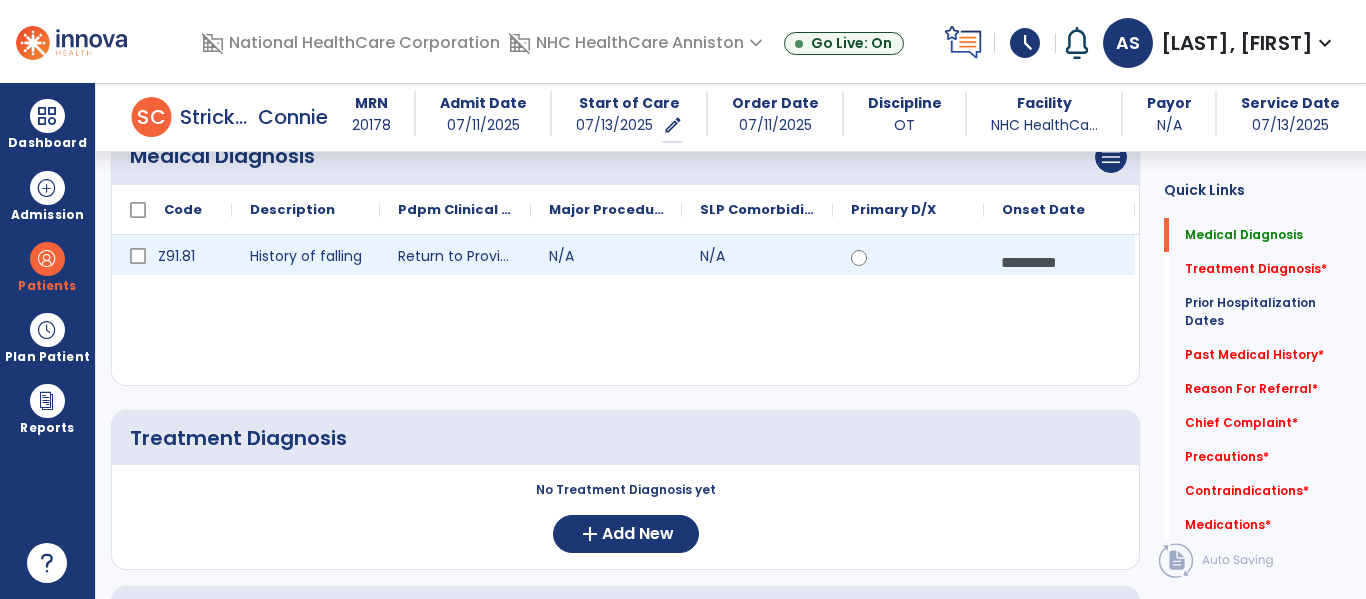 click on "*********" at bounding box center [1059, 262] 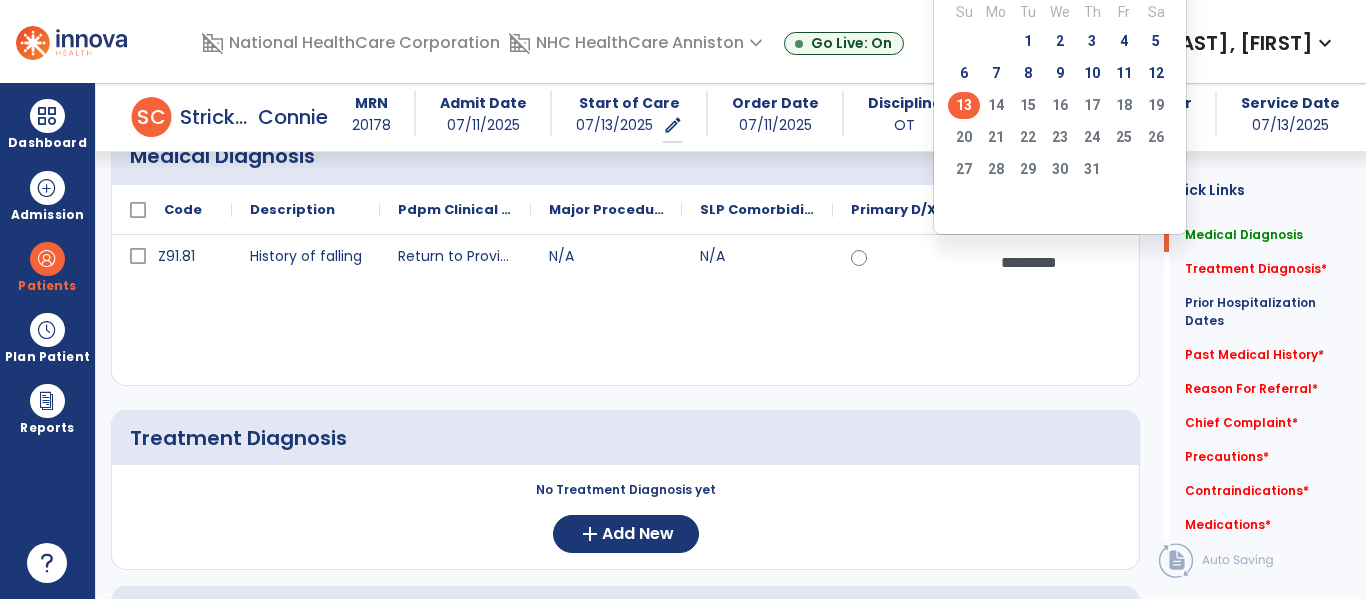 click on "Z91.81 History of falling Return to Provider N/A N/A ********* calendar_today" 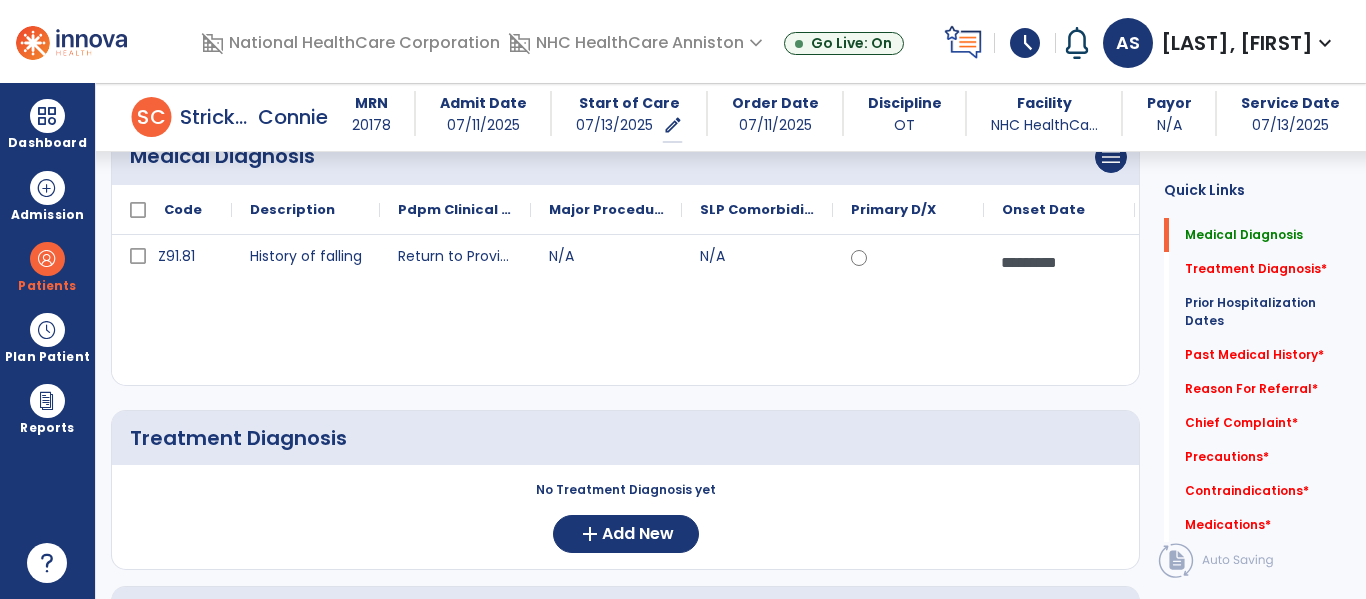 click on "Quick Links  Medical Diagnosis   Medical Diagnosis   Treatment Diagnosis   *  Treatment Diagnosis   *  Prior Hospitalization Dates   Prior Hospitalization Dates   Past Medical History   *  Past Medical History   *  Reason For Referral   *  Reason For Referral   *  Chief Complaint   *  Chief Complaint   *  Precautions   *  Precautions   *  Contraindications   *  Contraindications   *  Medications   *  Medications   *" 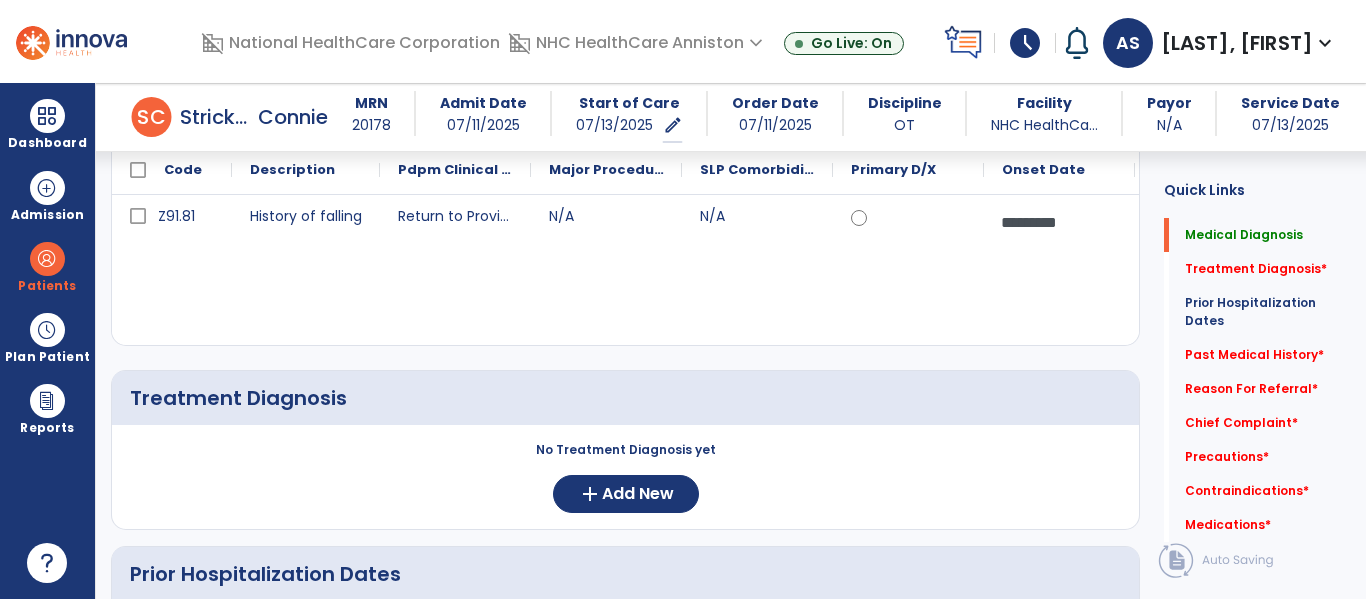 scroll, scrollTop: 280, scrollLeft: 0, axis: vertical 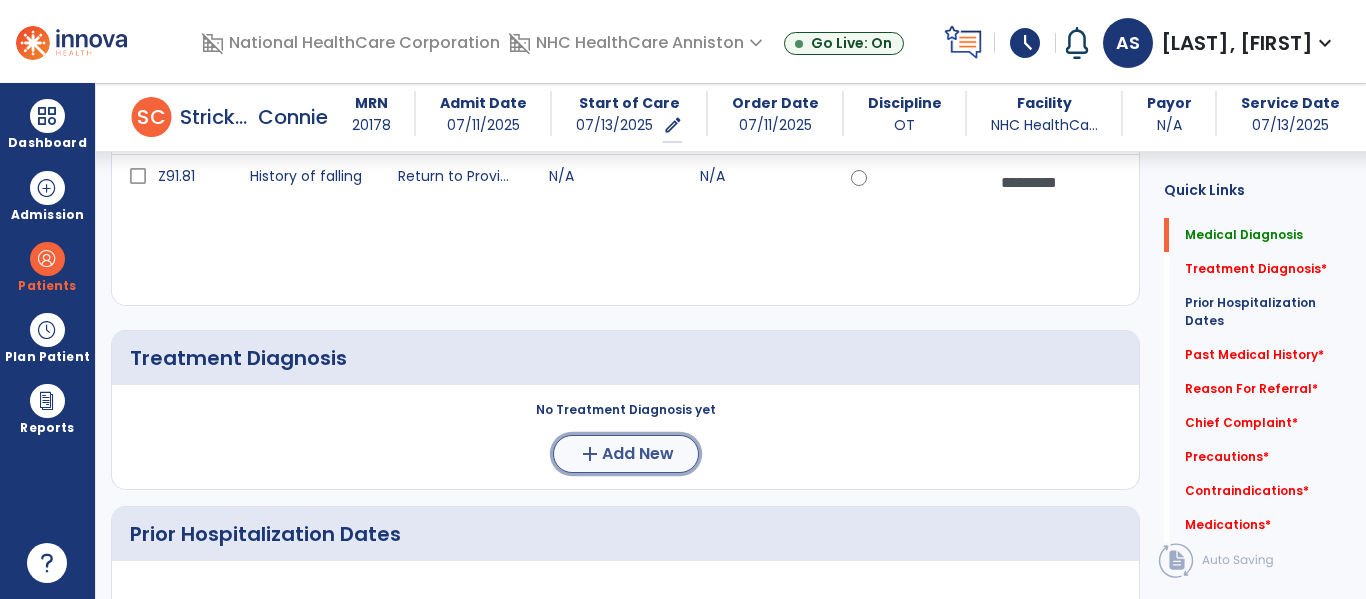 click on "Add New" 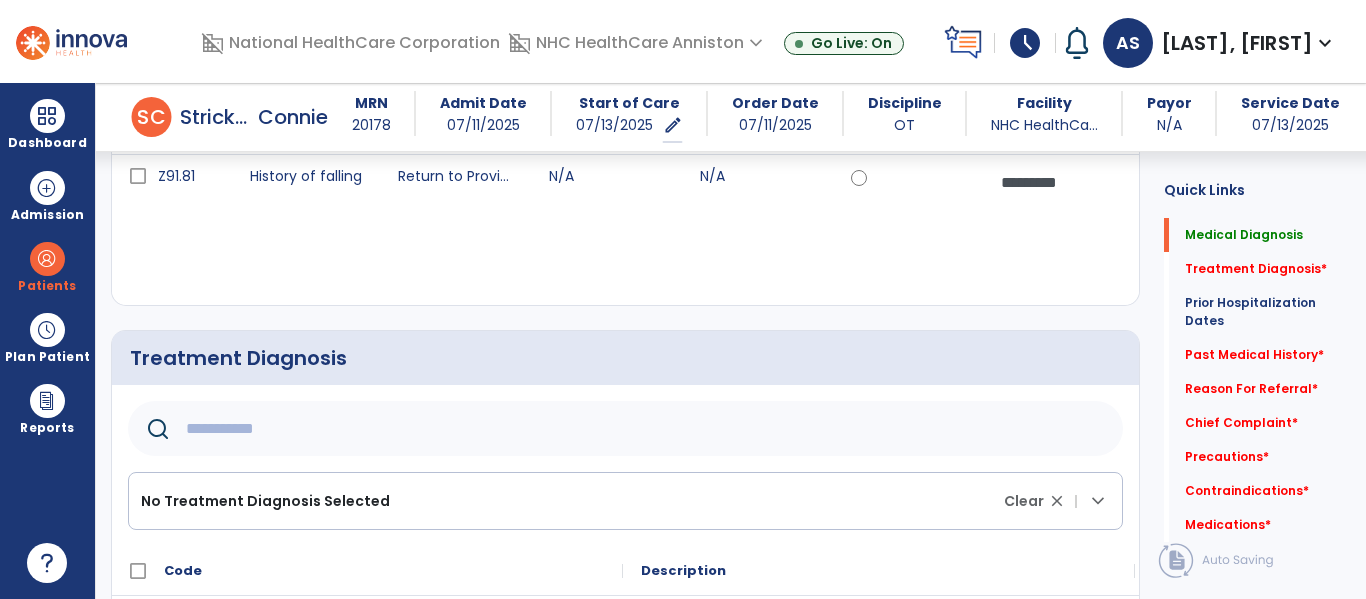 click 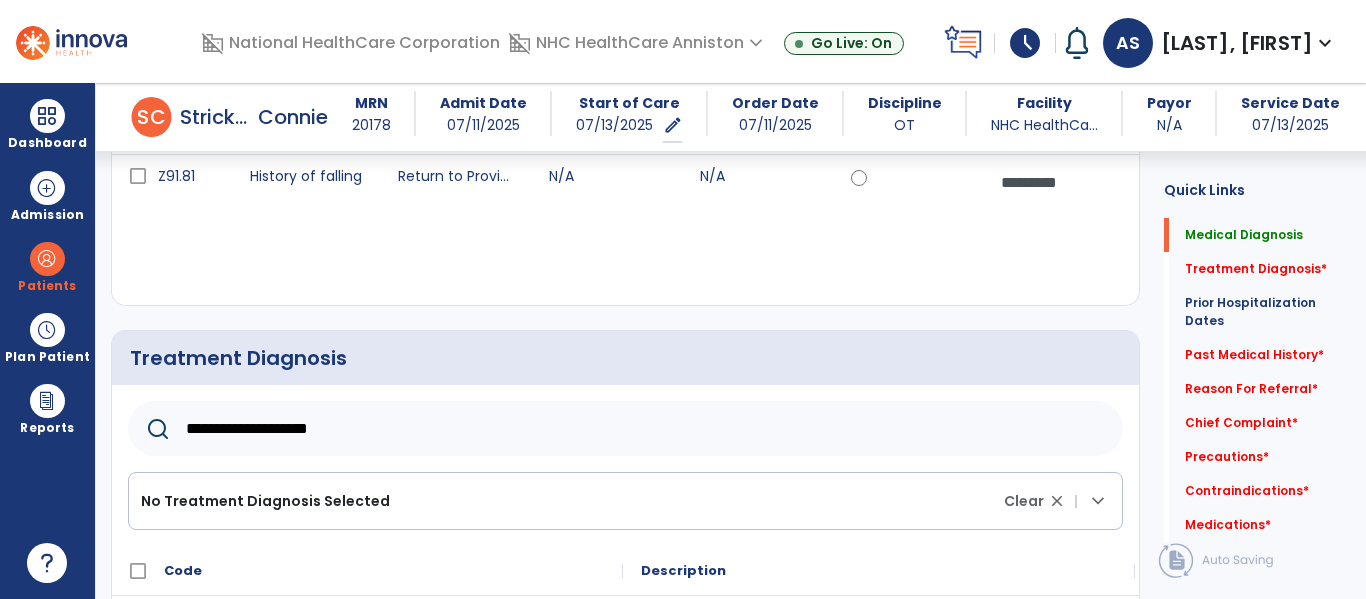 type on "**********" 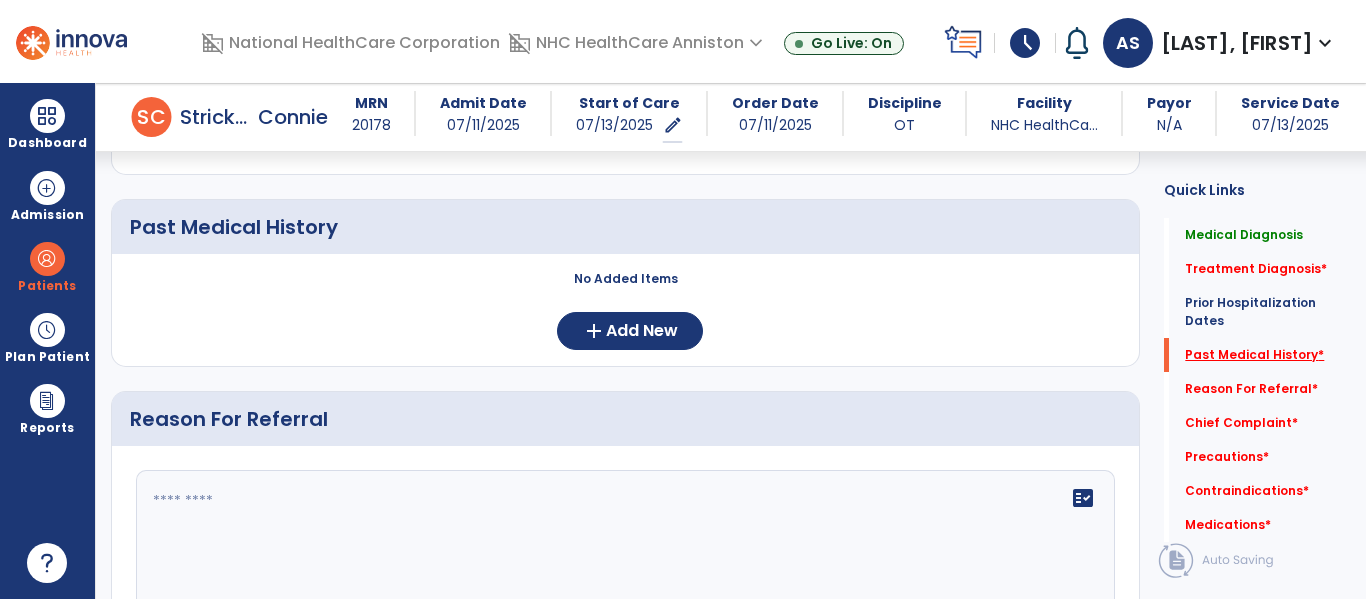 scroll, scrollTop: 1280, scrollLeft: 0, axis: vertical 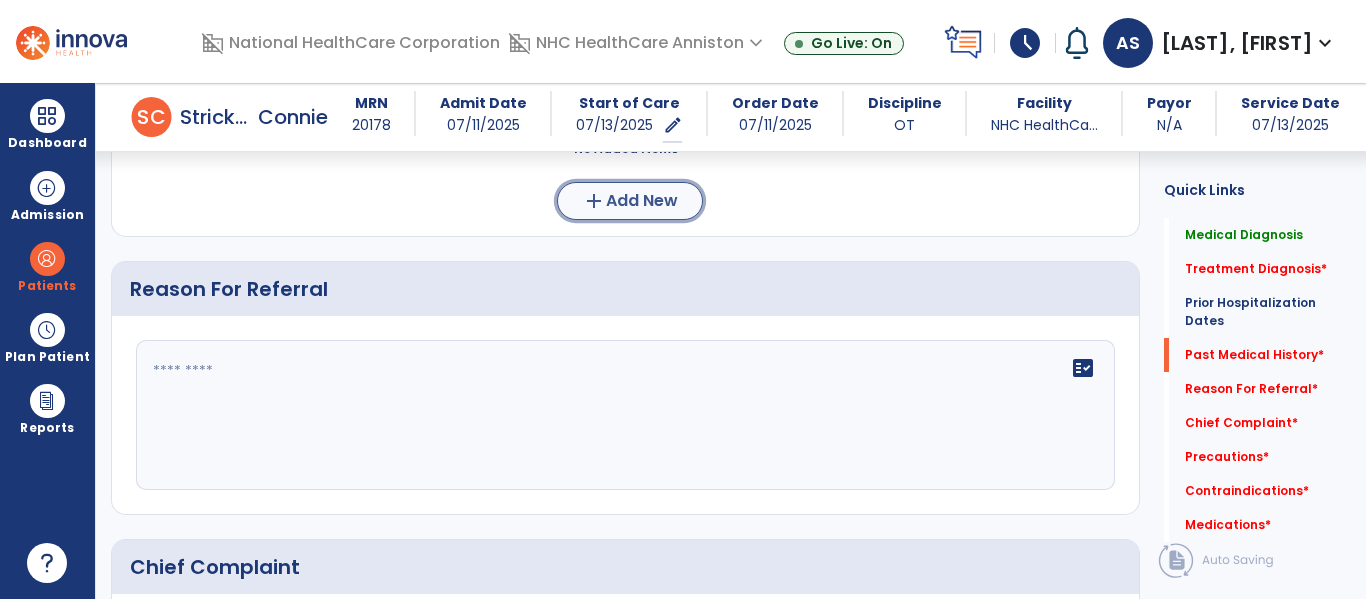 click on "Add New" 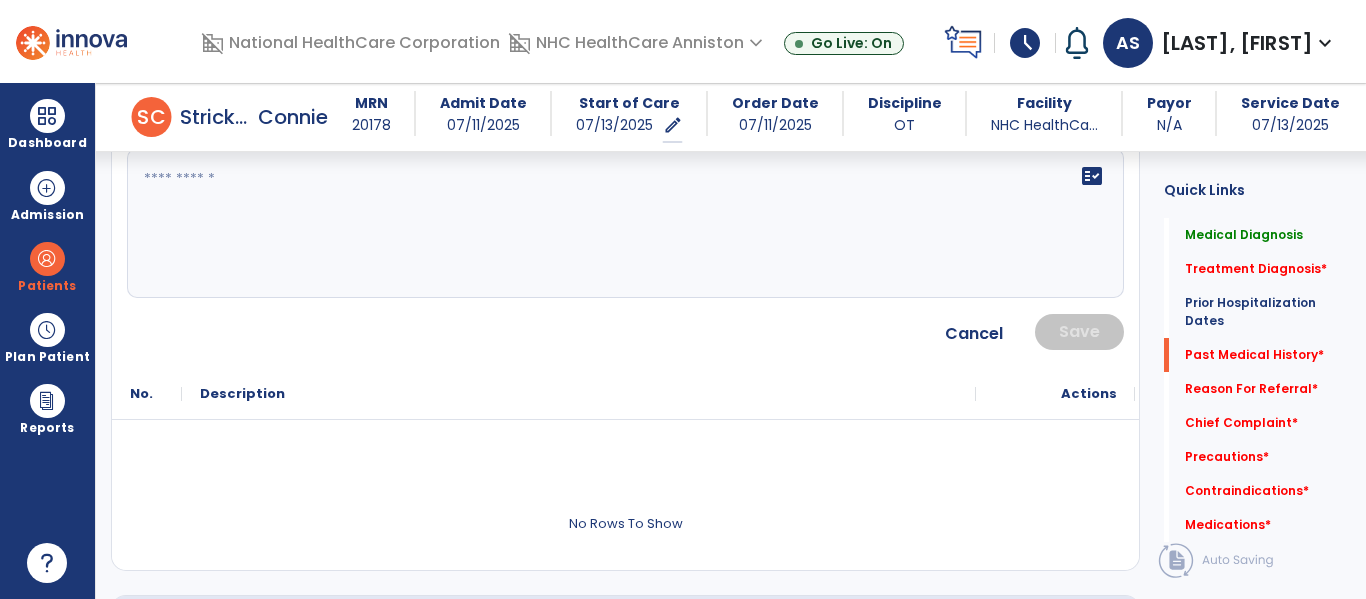 click on "Quick Links  Medical Diagnosis   Medical Diagnosis   Treatment Diagnosis   *  Treatment Diagnosis   *  Prior Hospitalization Dates   Prior Hospitalization Dates   Past Medical History   *  Past Medical History   *  Reason For Referral   *  Reason For Referral   *  Chief Complaint   *  Chief Complaint   *  Precautions   *  Precautions   *  Contraindications   *  Contraindications   *  Medications   *  Medications   *" 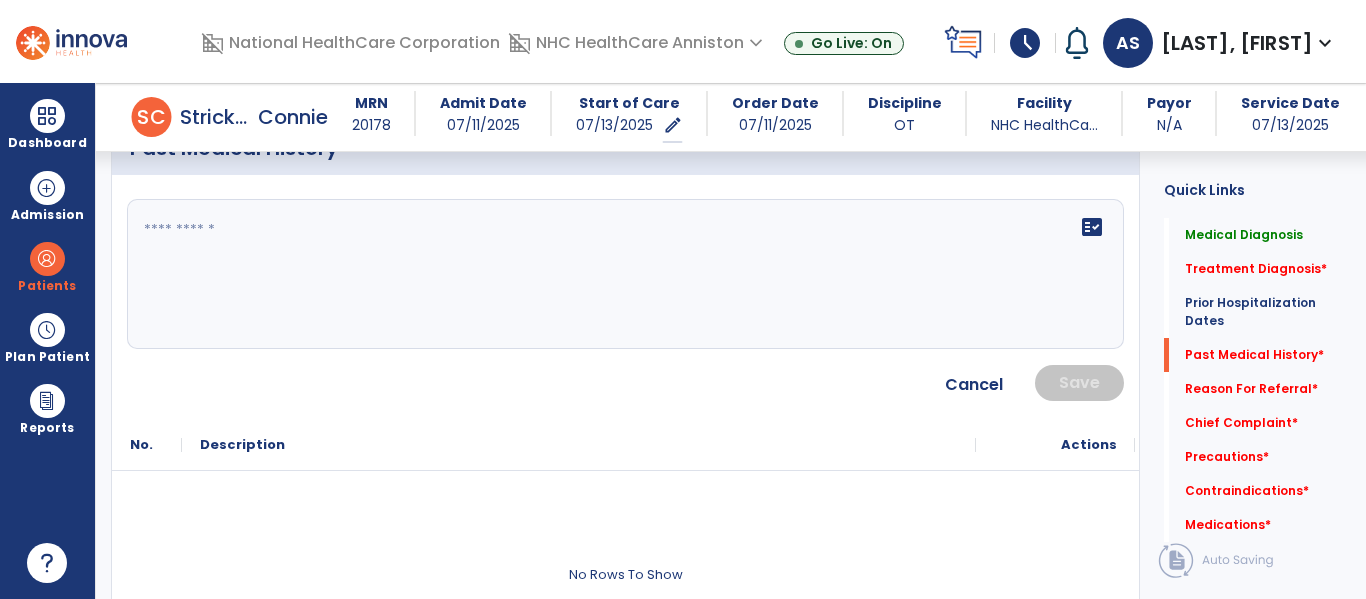 scroll, scrollTop: 1200, scrollLeft: 0, axis: vertical 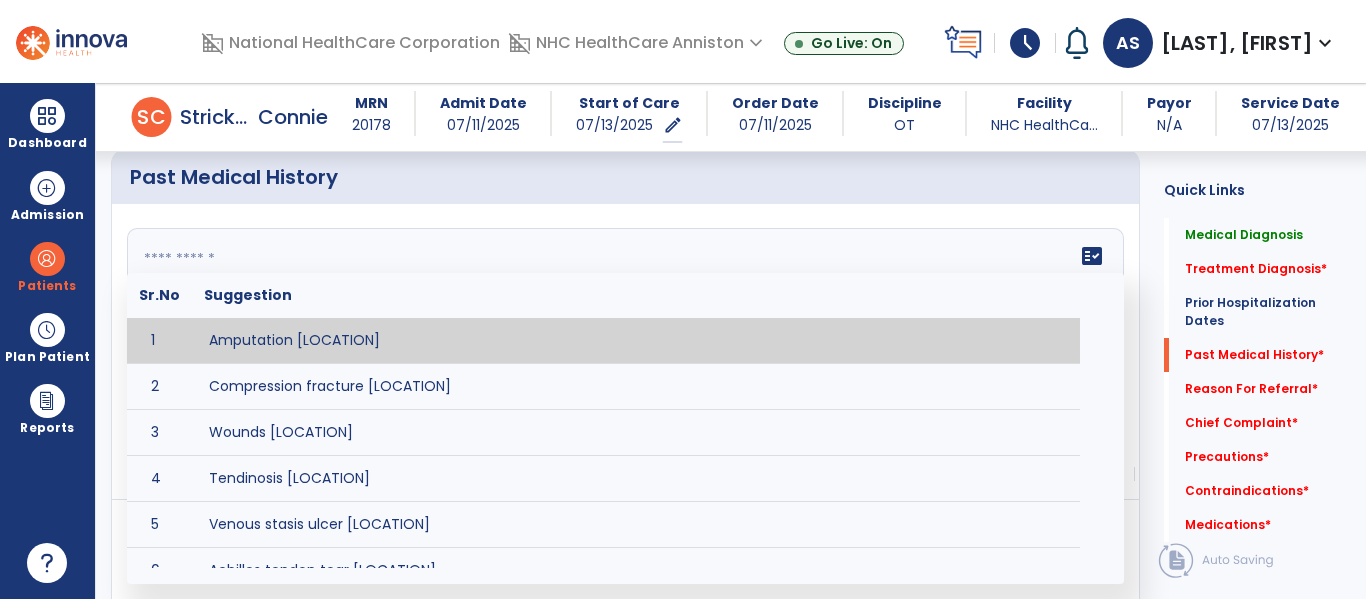 click on "fact_check  Sr.No Suggestion 1 Amputation [LOCATION] 2 Compression fracture [LOCATION] 3 Wounds [LOCATION] 4 Tendinosis [LOCATION] 5 Venous stasis ulcer [LOCATION] 6 Achilles tendon tear [LOCATION] 7 ACL tear surgically repaired [LOCATION] 8 Above knee amputation (AKA) [LOCATION] 9 Below knee amputation (BKE) [LOCATION] 10 Cancer (SITE/TYPE) 11 Surgery (TYPE) 12 AAA (Abdominal Aortic Aneurysm) 13 Achilles tendon tear [LOCATION] 14 Acute Renal Failure 15 AIDS (Acquired Immune Deficiency Syndrome) 16 Alzheimer's Disease 17 Anemia 18 Angina 19 Anxiety 20 ASHD (Arteriosclerotic Heart Disease) 21 Atrial Fibrillation 22 Bipolar Disorder 23 Bowel Obstruction 24 C-Diff 25 Coronary Artery Bypass Graft (CABG) 26 CAD (Coronary Artery Disease) 27 Carpal tunnel syndrome 28 Chronic bronchitis 29 Chronic renal failure 30 Colostomy 31 COPD (Chronic Obstructive Pulmonary Disease) 32 CRPS (Complex Regional Pain Syndrome) 33 CVA (Cerebrovascular Accident) 34 CVI (Chronic Venous Insufficiency) 35 DDD (Degenerative Disc Disease)" 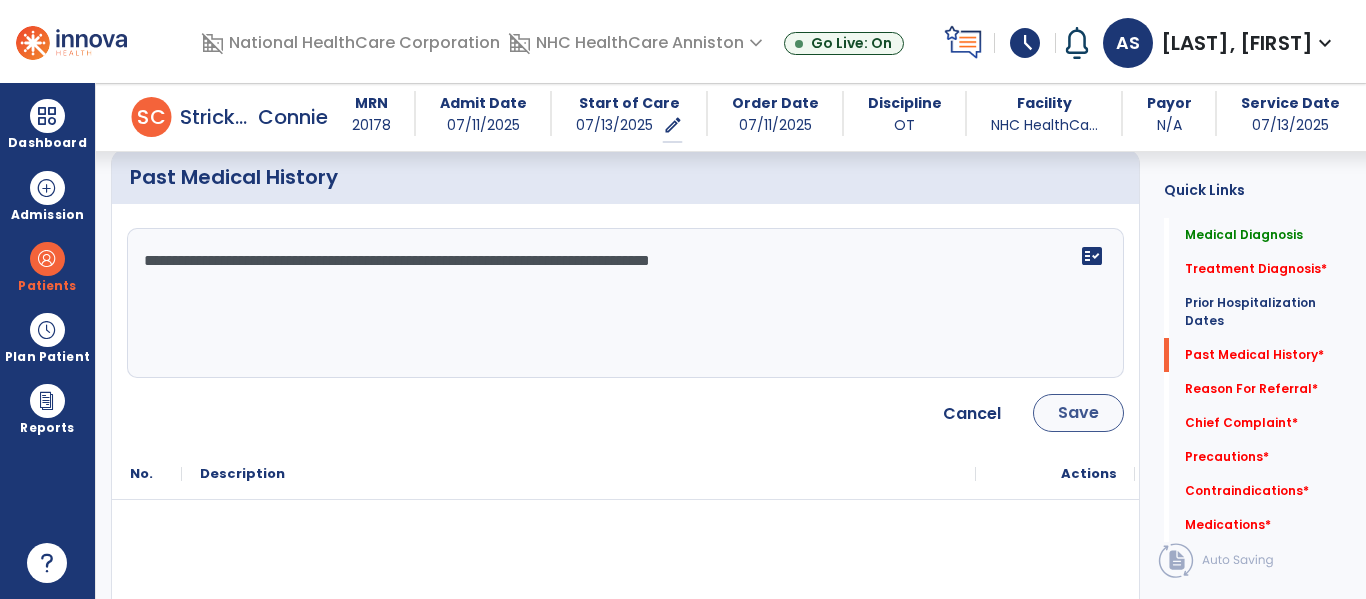 type on "**********" 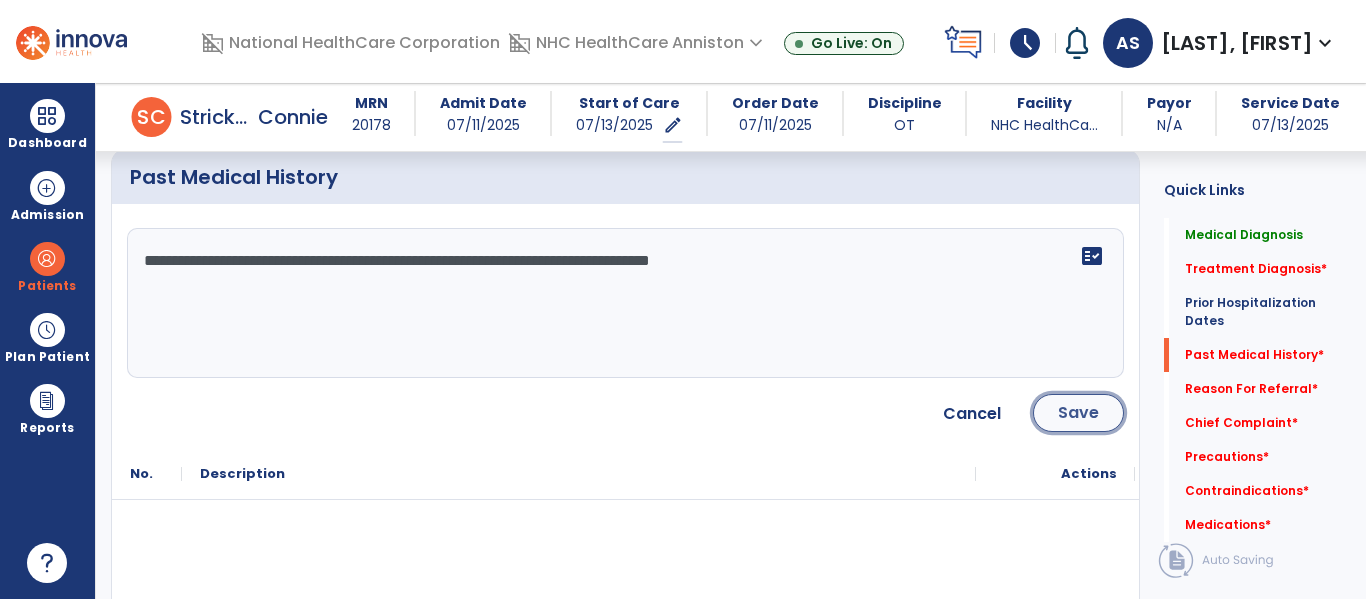 click on "Save" 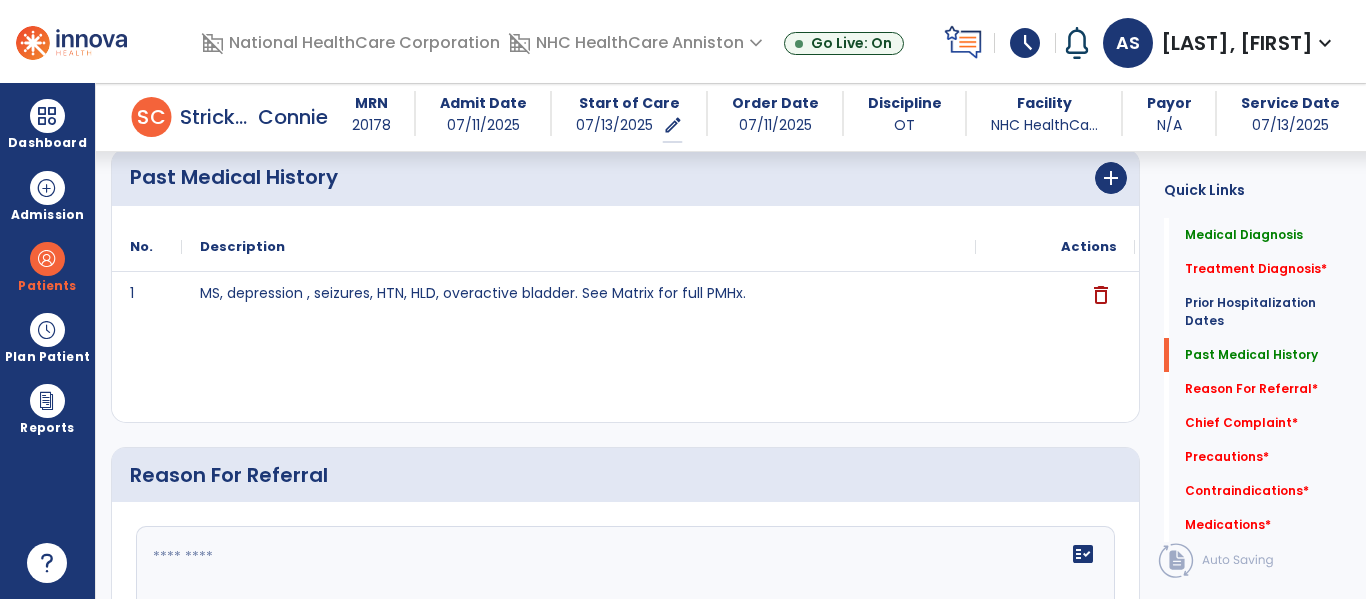 click on "Medical Diagnosis      menu   Add Medical Diagnosis   Delete Medical Diagnosis
Code
Description
Pdpm Clinical Category" 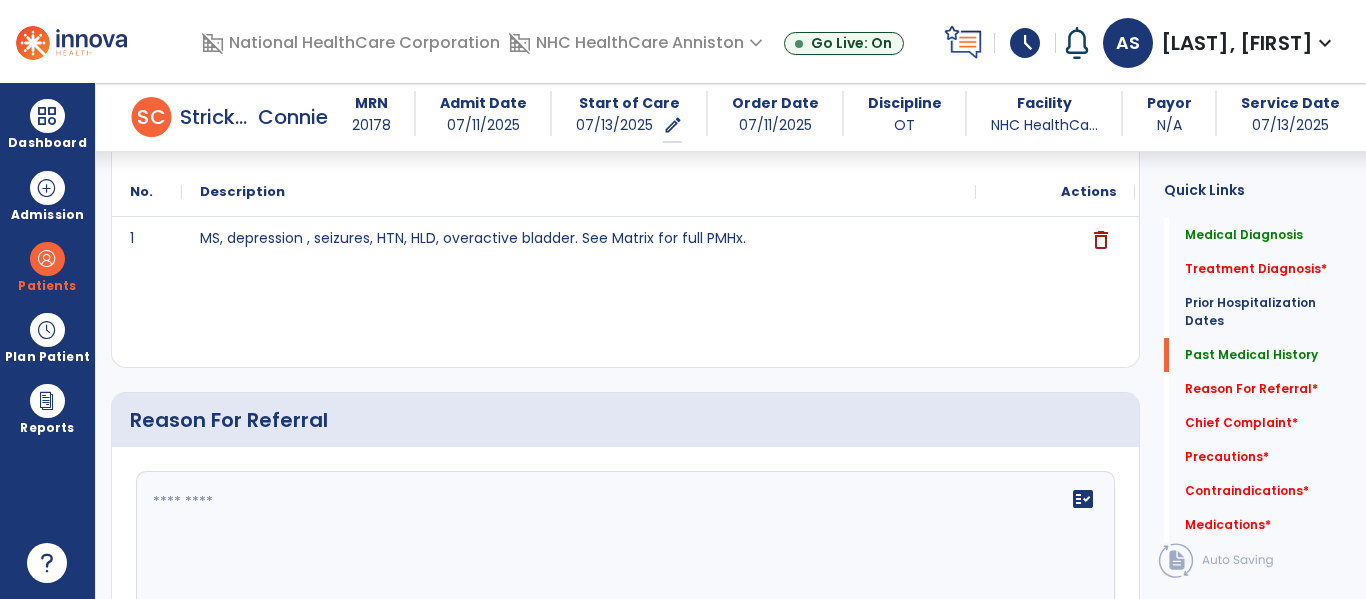 scroll, scrollTop: 1320, scrollLeft: 0, axis: vertical 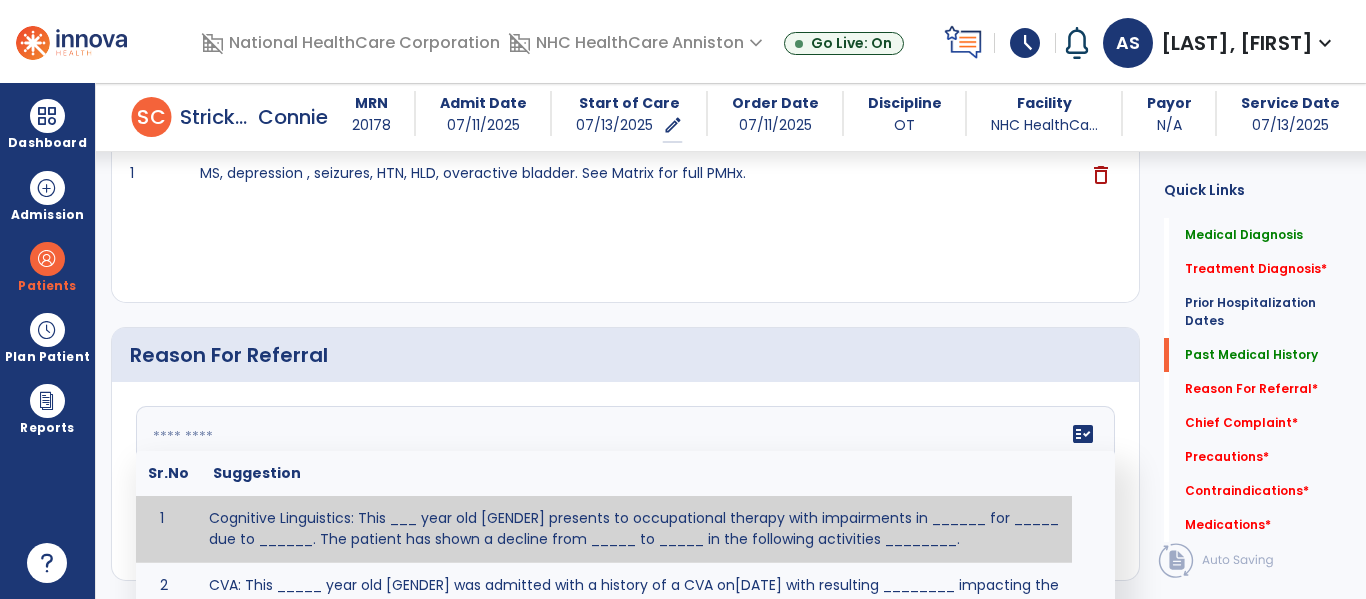 click 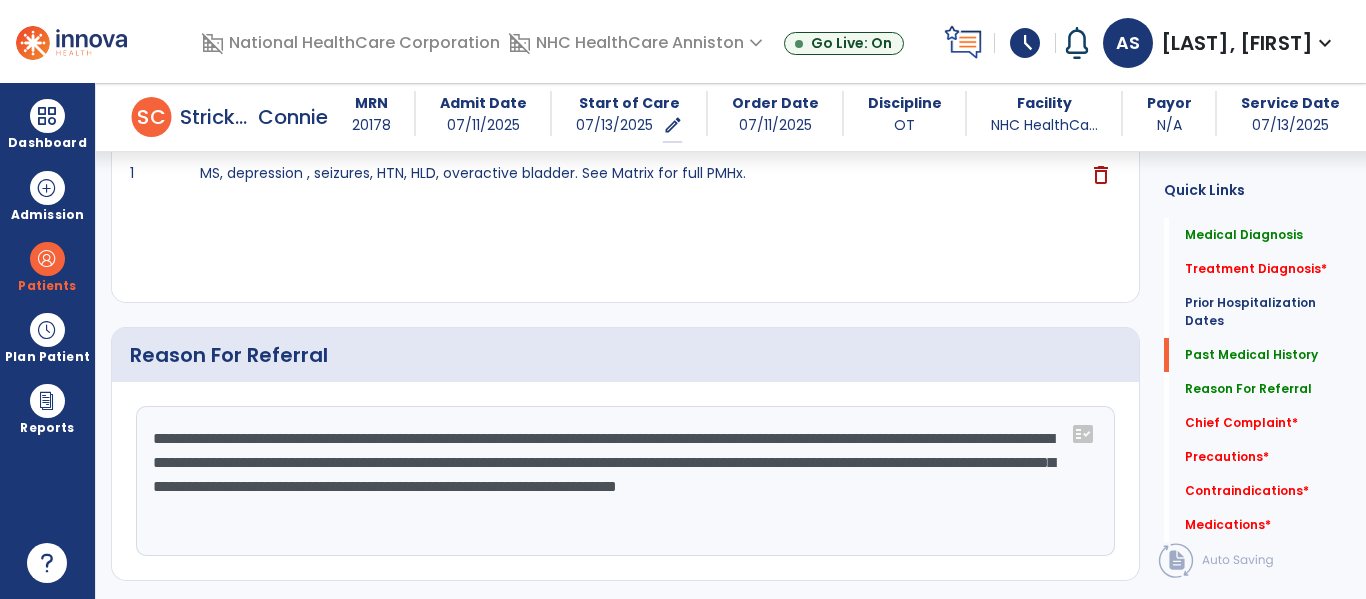 click on "**********" 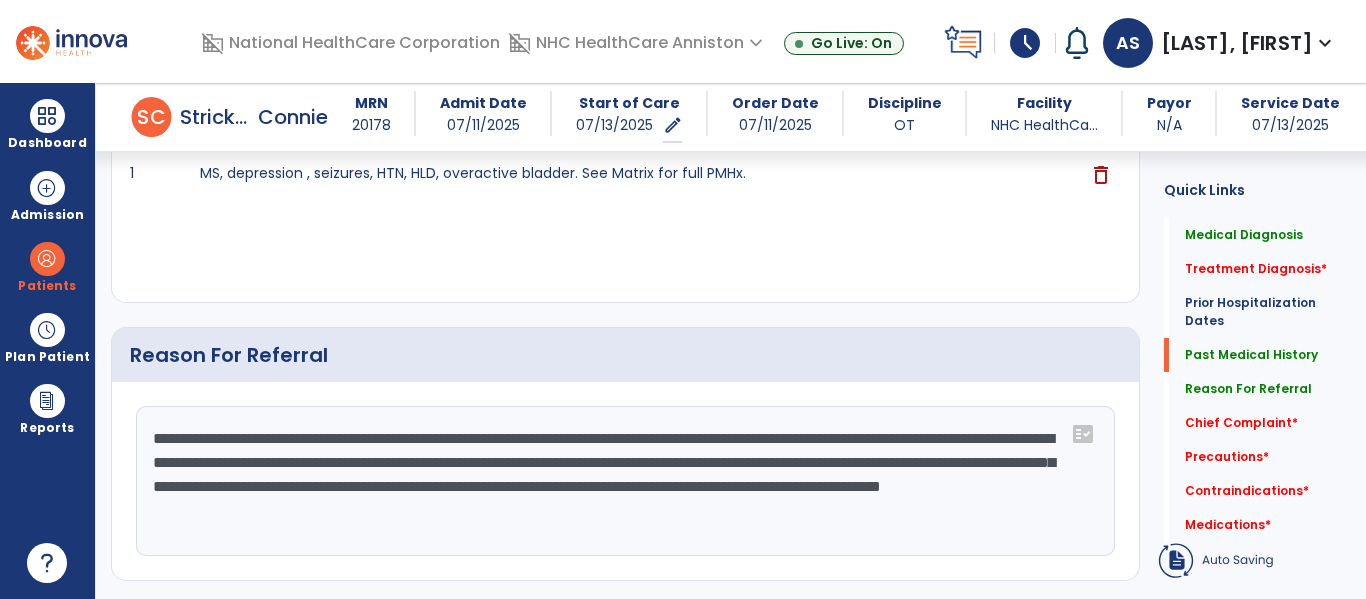 click on "**********" 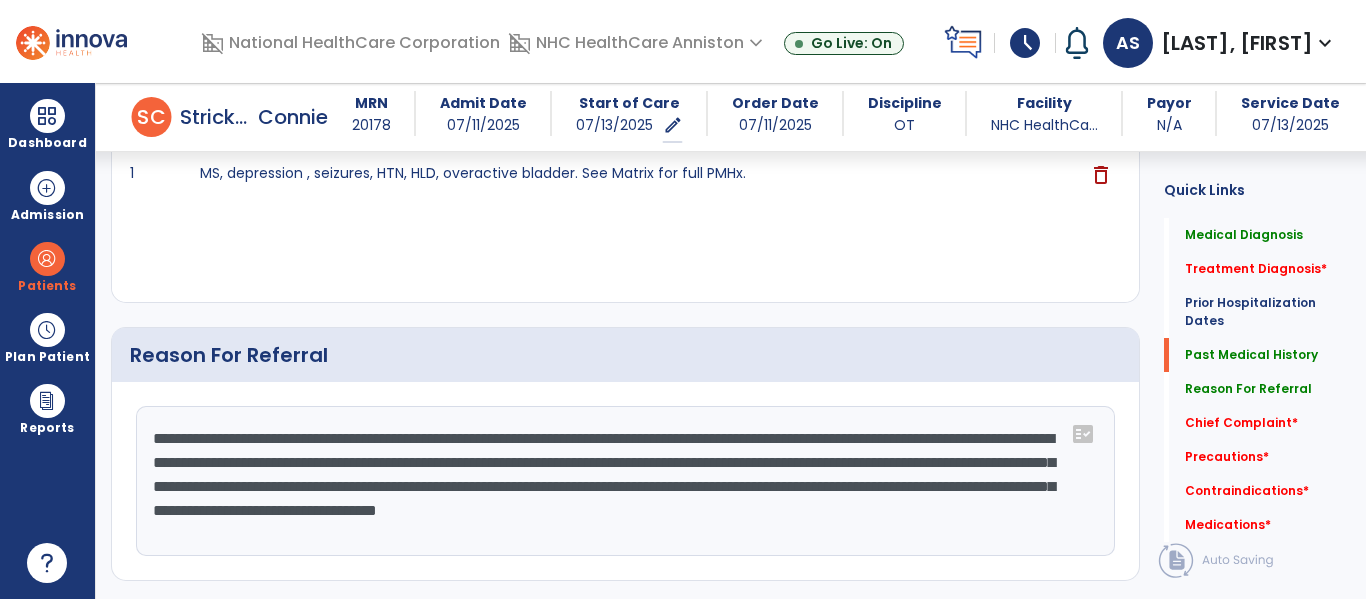 click on "**********" 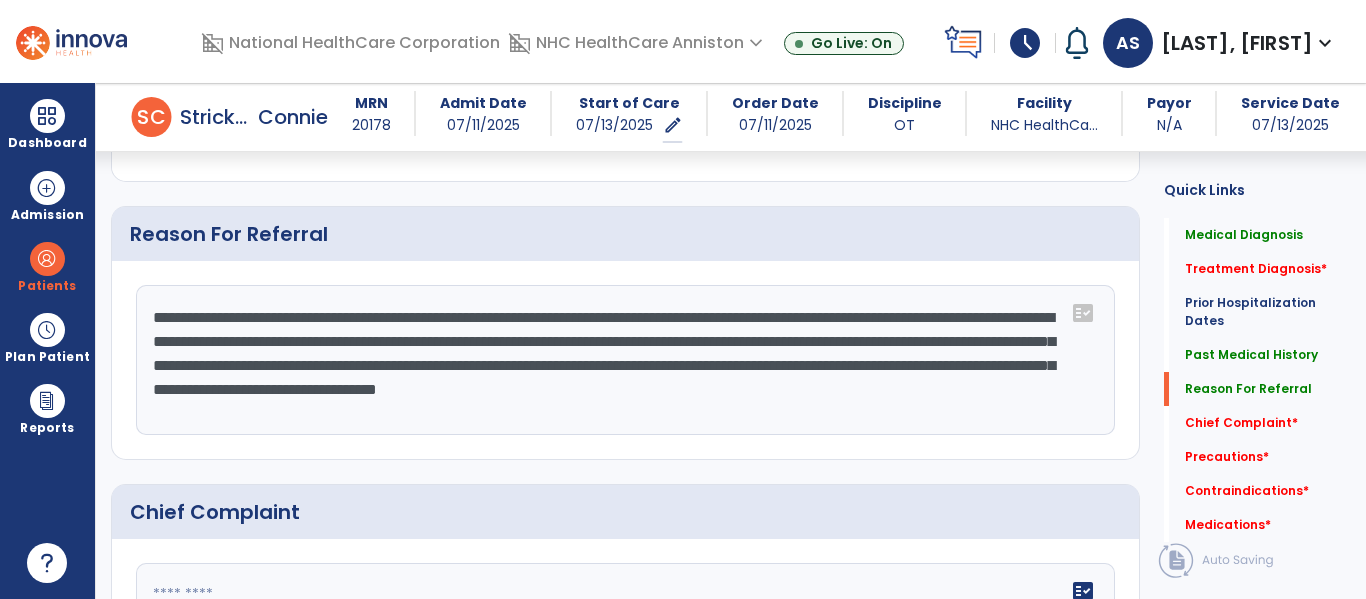 scroll, scrollTop: 1480, scrollLeft: 0, axis: vertical 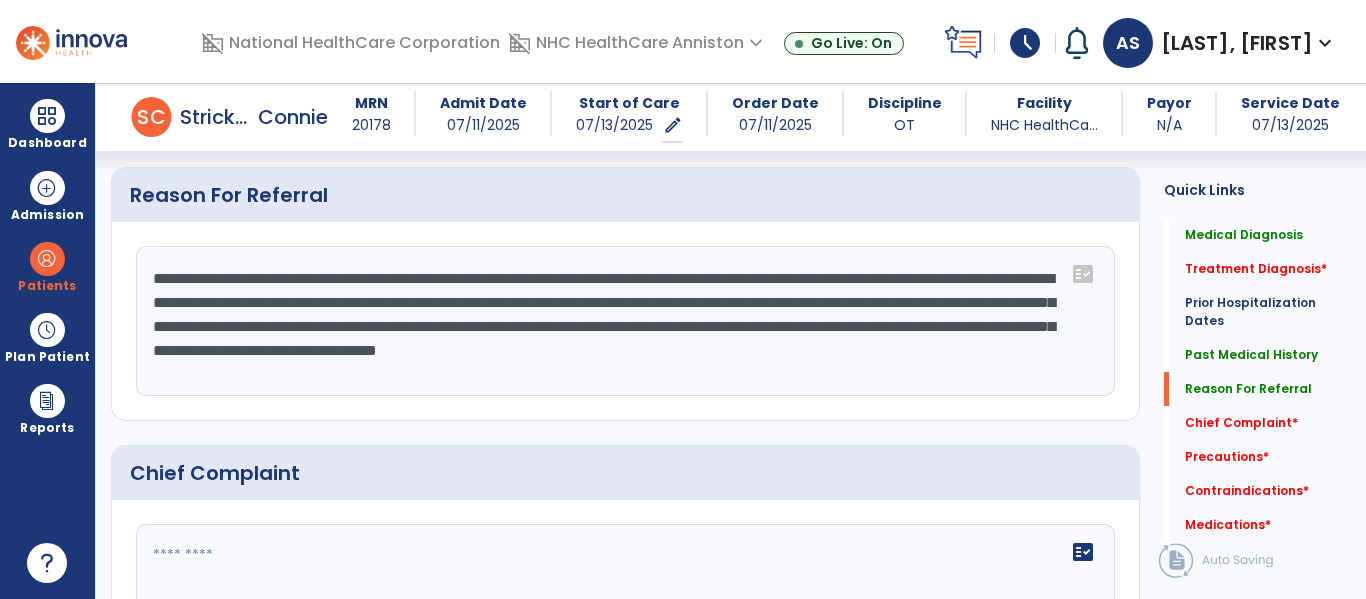 click on "**********" 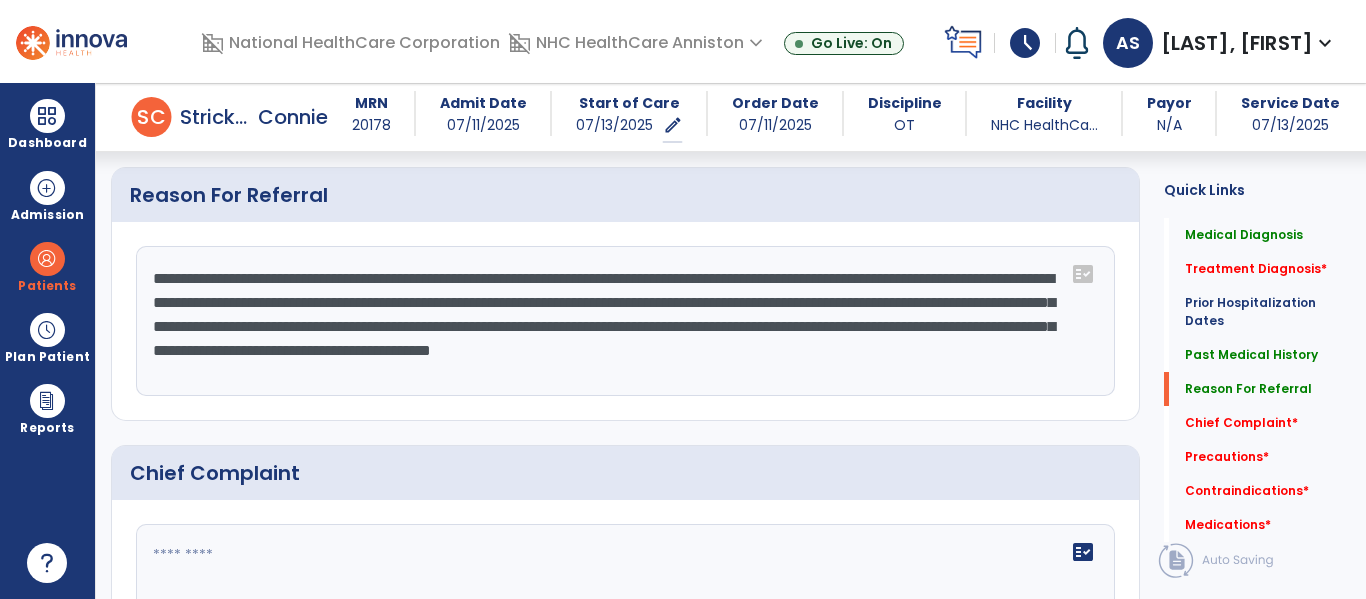 type on "**********" 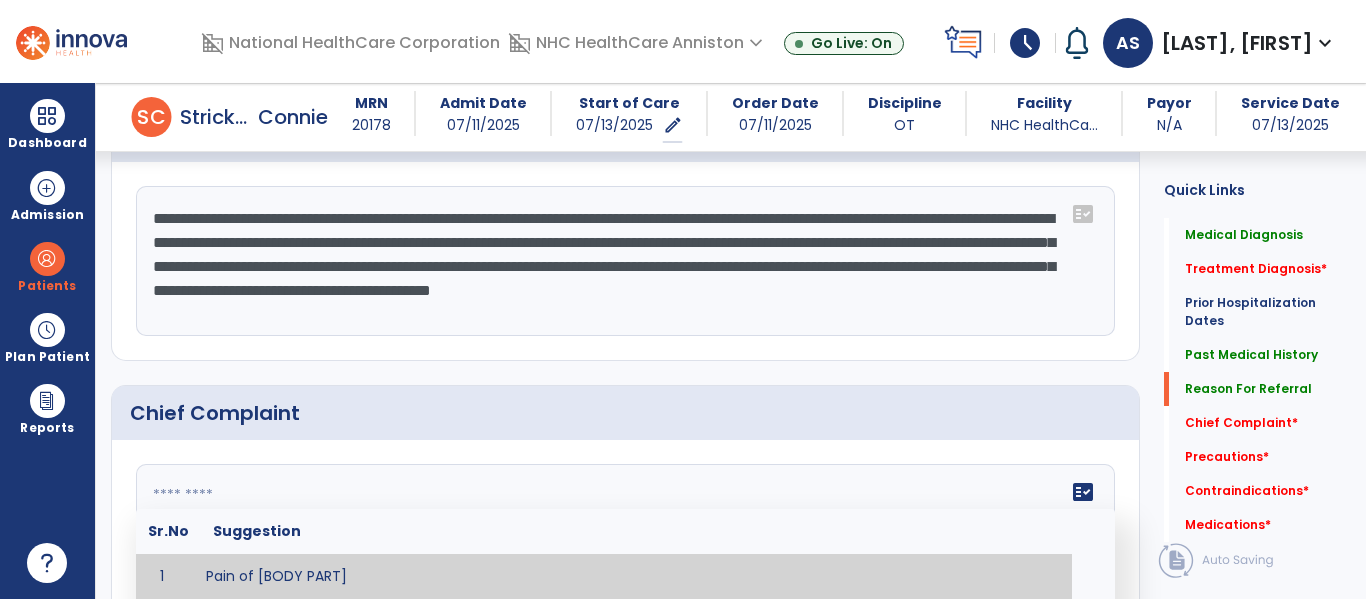 scroll, scrollTop: 1541, scrollLeft: 0, axis: vertical 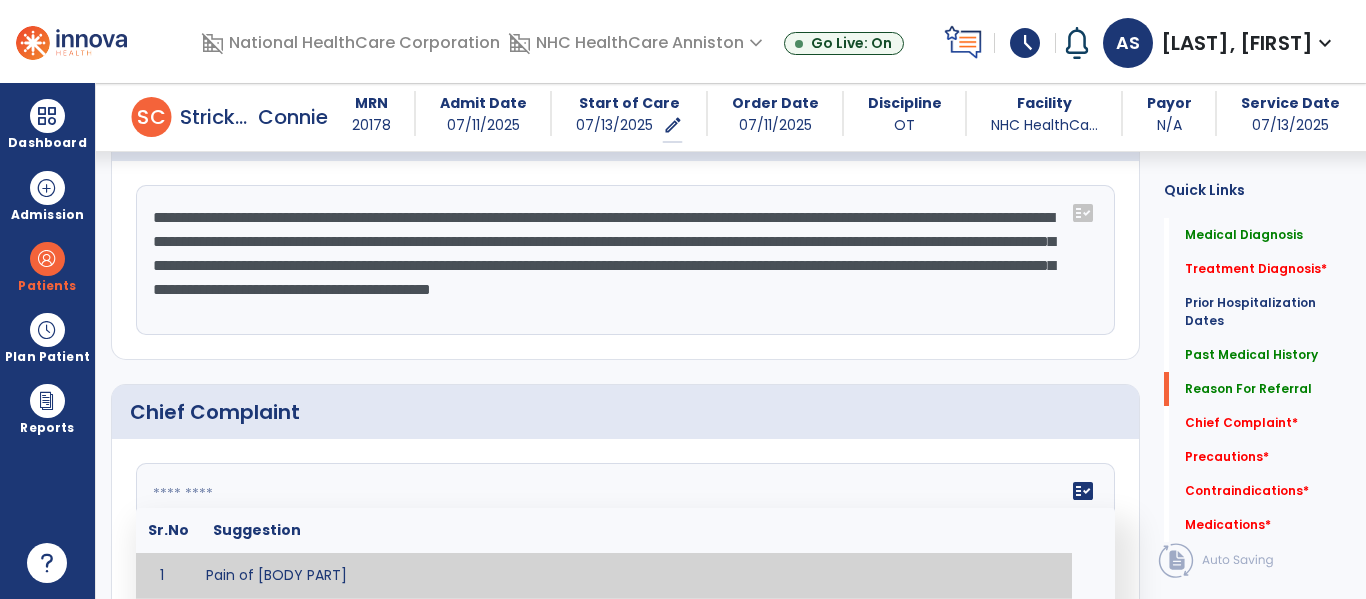 click on "Quick Links  Medical Diagnosis   Medical Diagnosis   Treatment Diagnosis   *  Treatment Diagnosis   *  Prior Hospitalization Dates   Prior Hospitalization Dates   Past Medical History   Past Medical History   Reason For Referral   Reason For Referral   Chief Complaint   *  Chief Complaint   *  Precautions   *  Precautions   *  Contraindications   *  Contraindications   *  Medications   *  Medications   *" 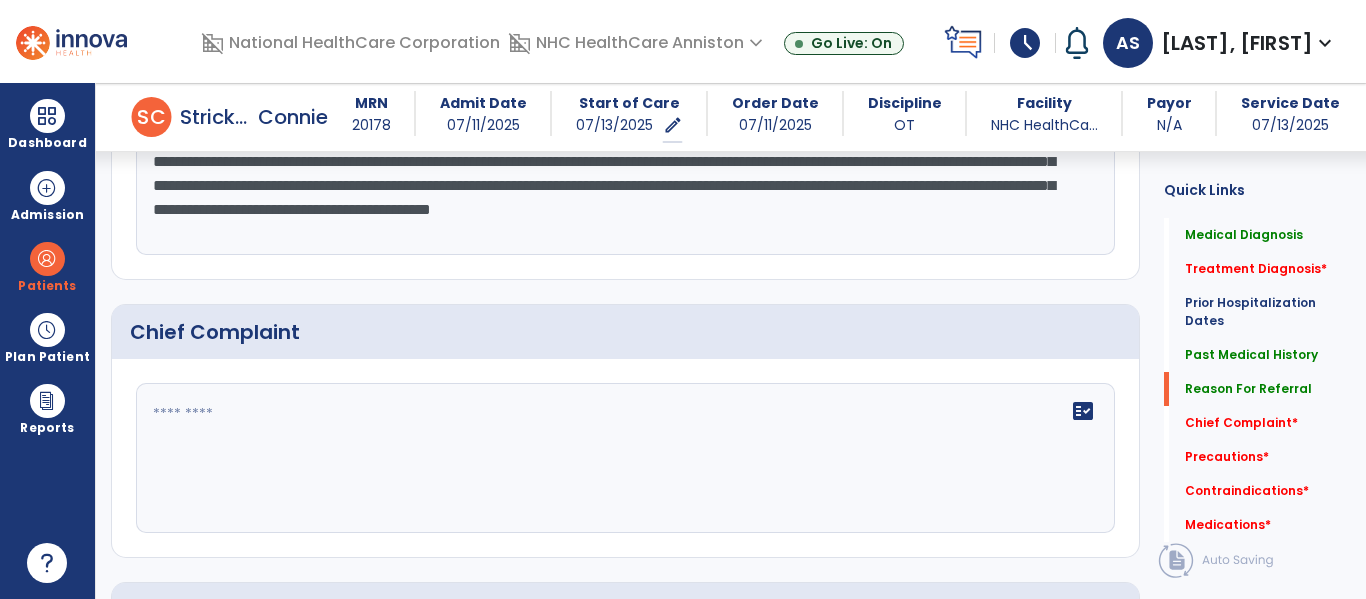 scroll, scrollTop: 1581, scrollLeft: 0, axis: vertical 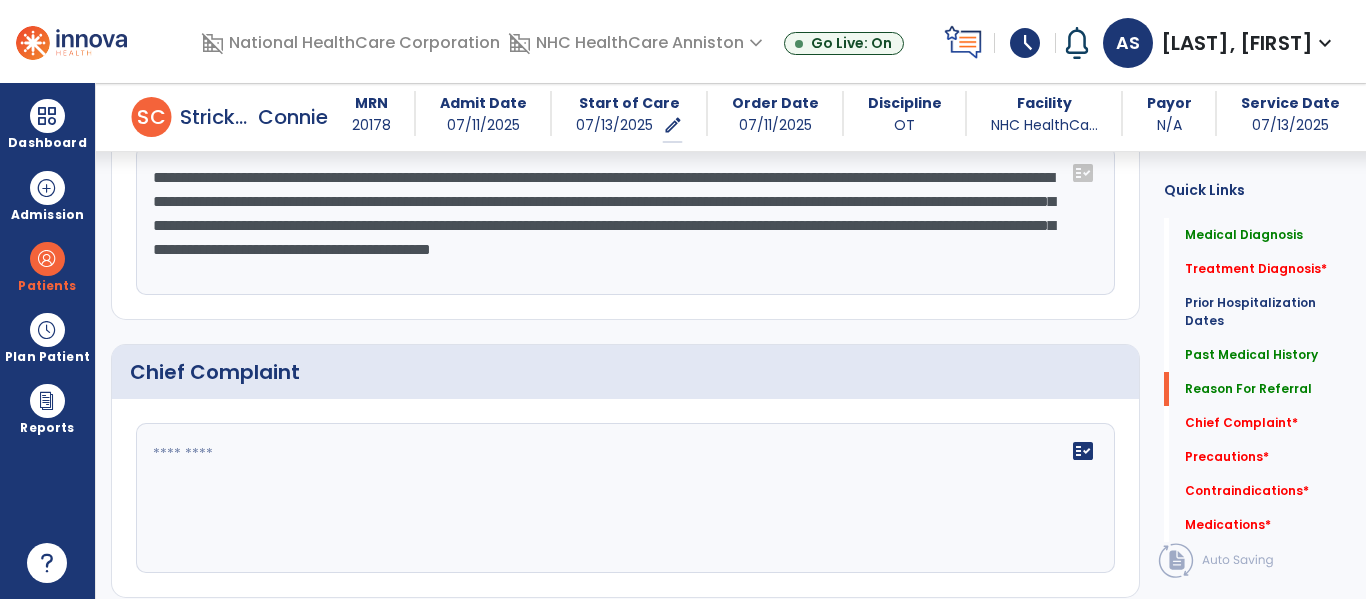 click on "fact_check" 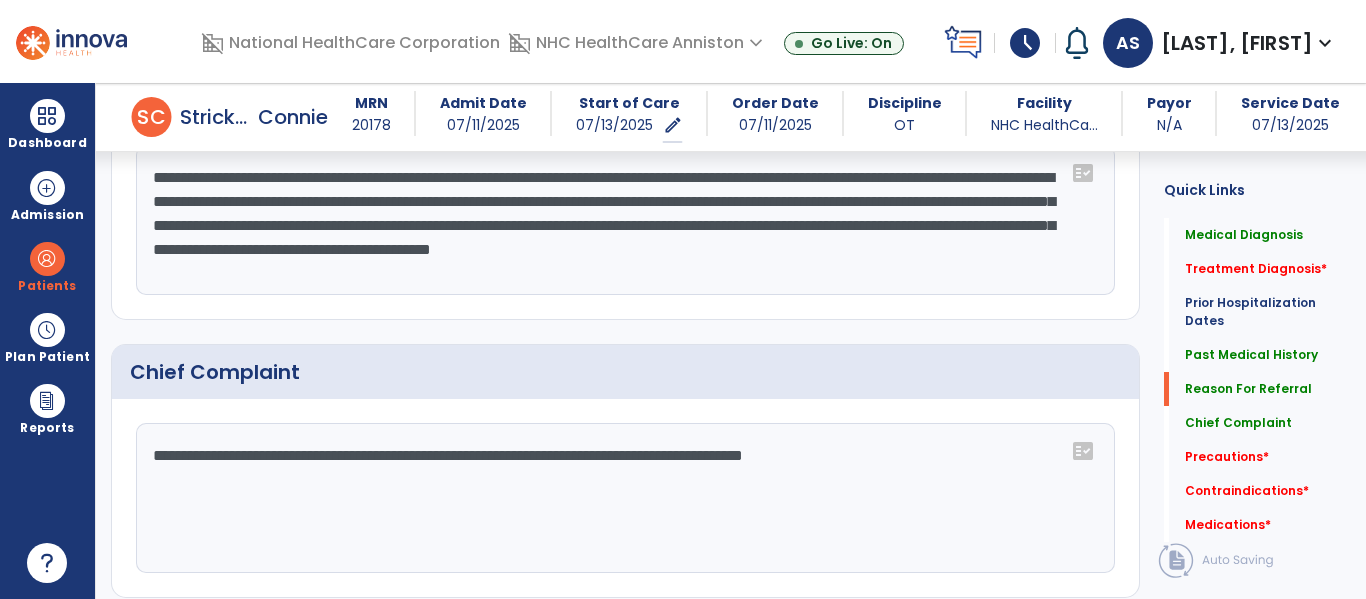 type on "**********" 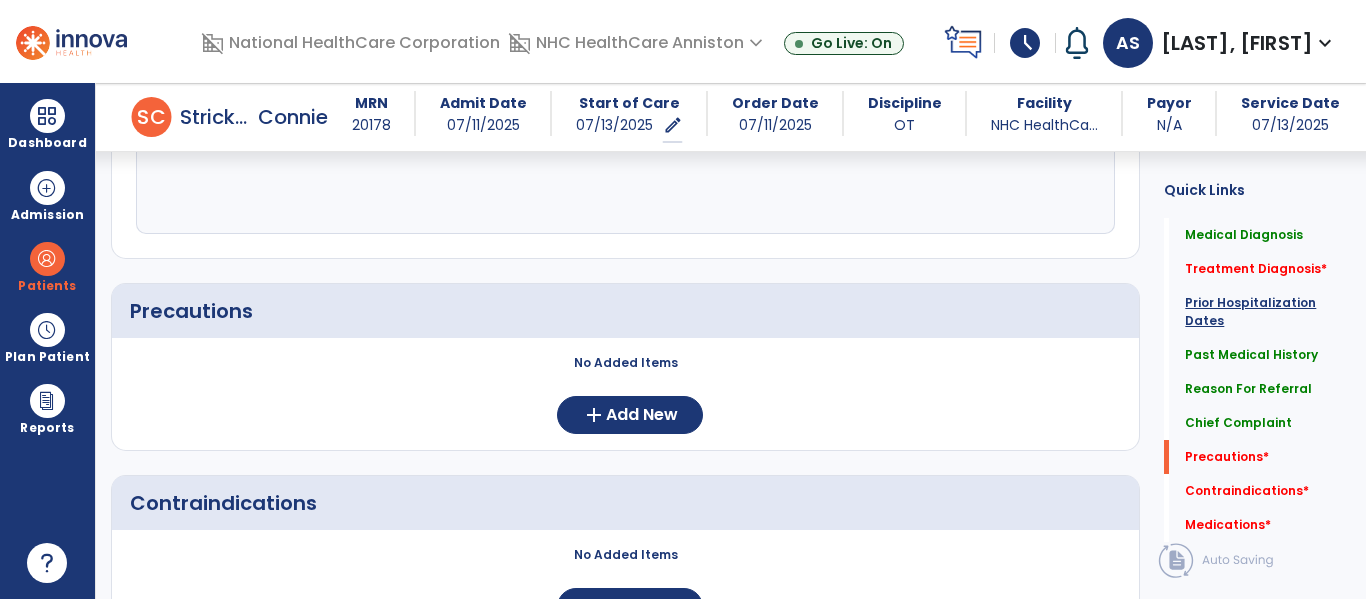 scroll, scrollTop: 1981, scrollLeft: 0, axis: vertical 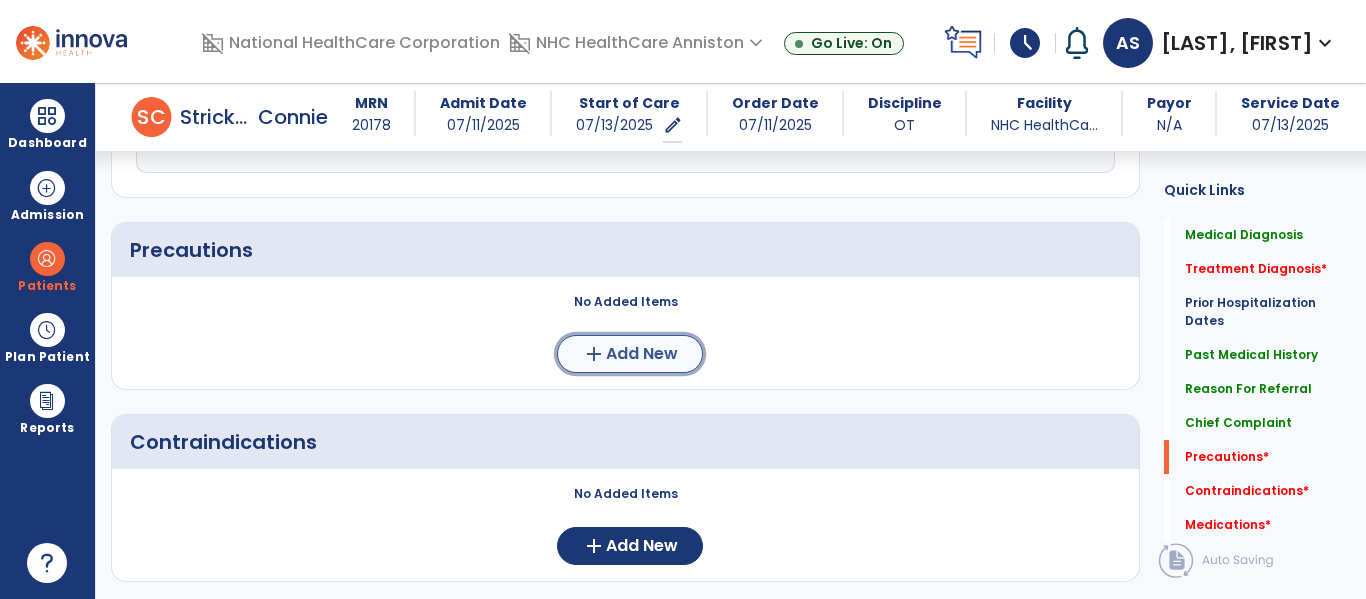 click on "add  Add New" 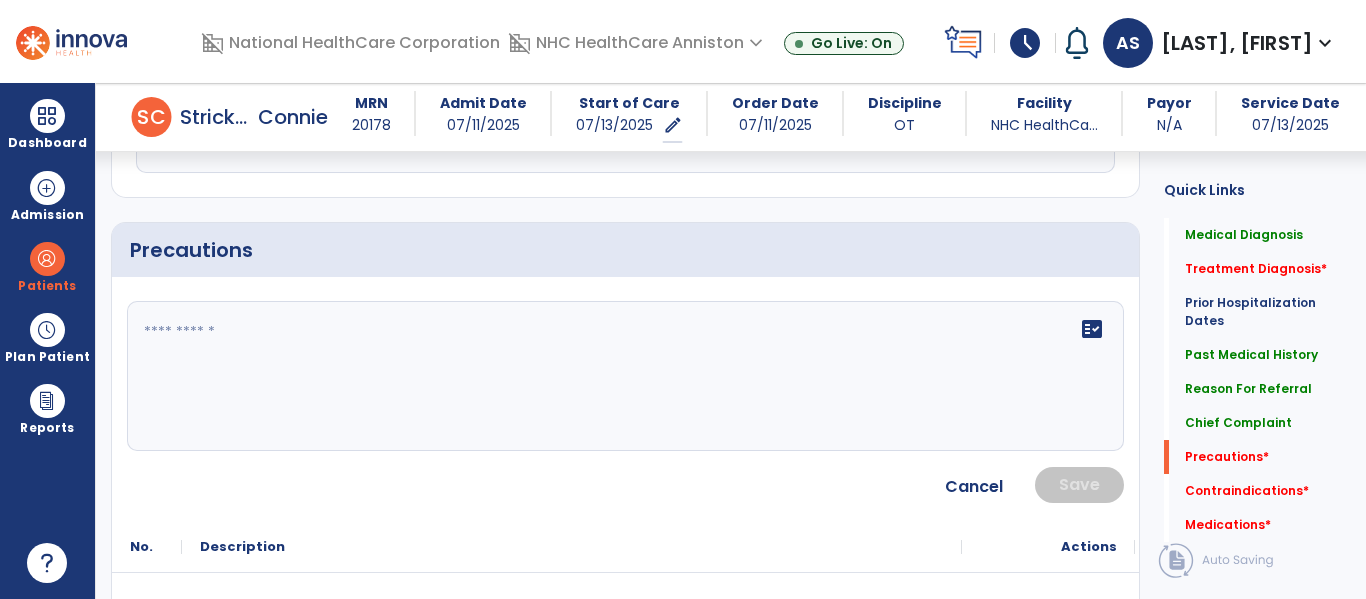 click on "fact_check" 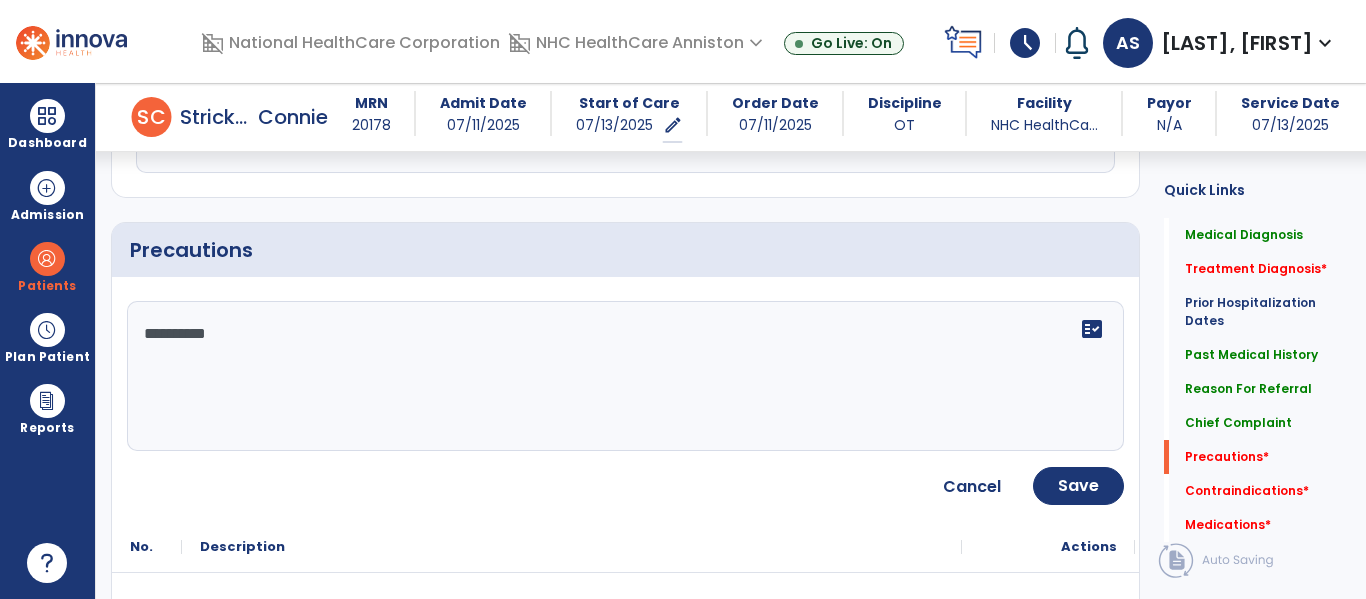 click on "**********" 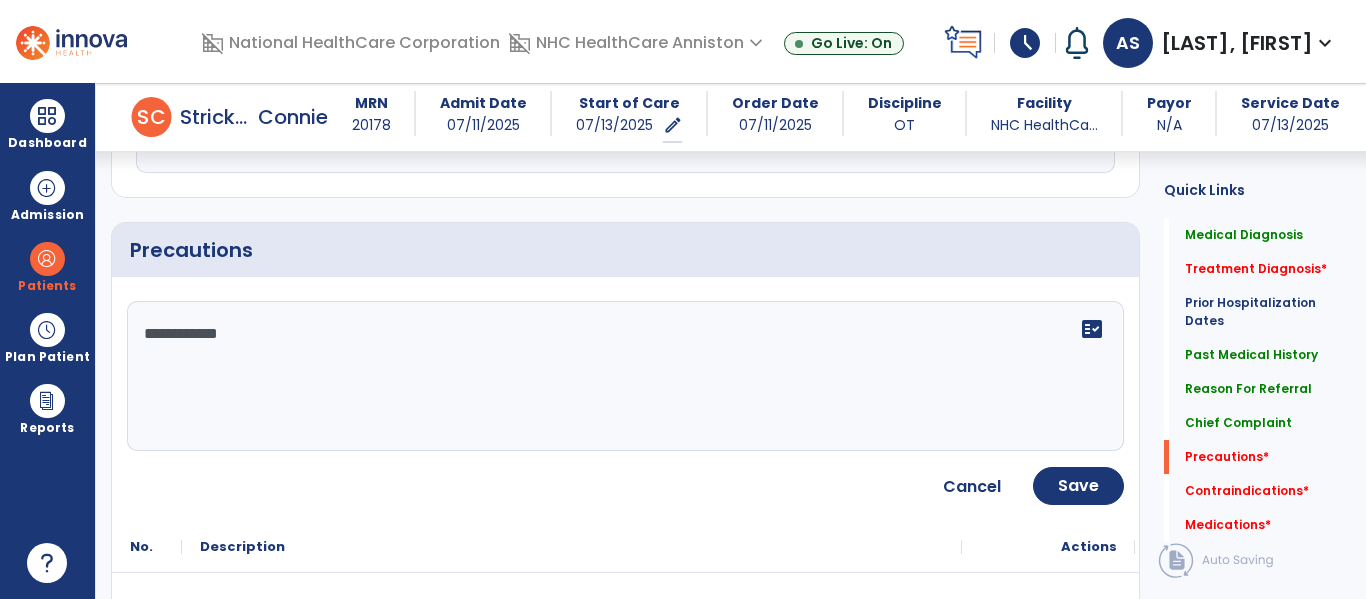type on "**********" 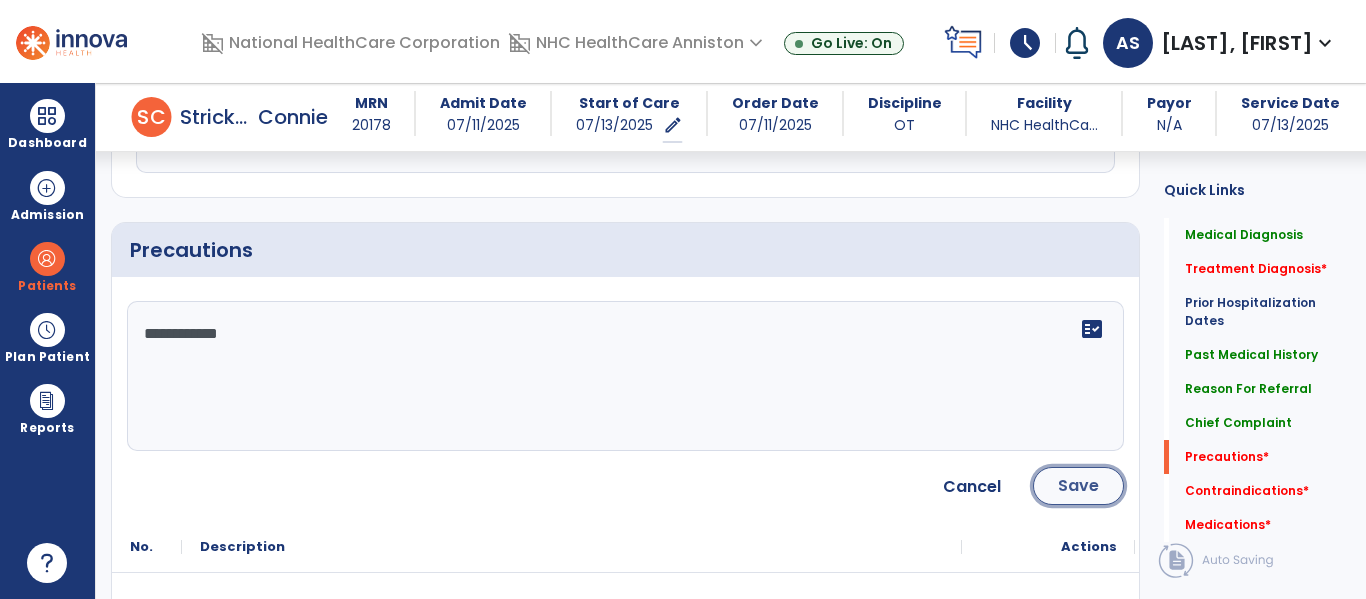 click on "Save" 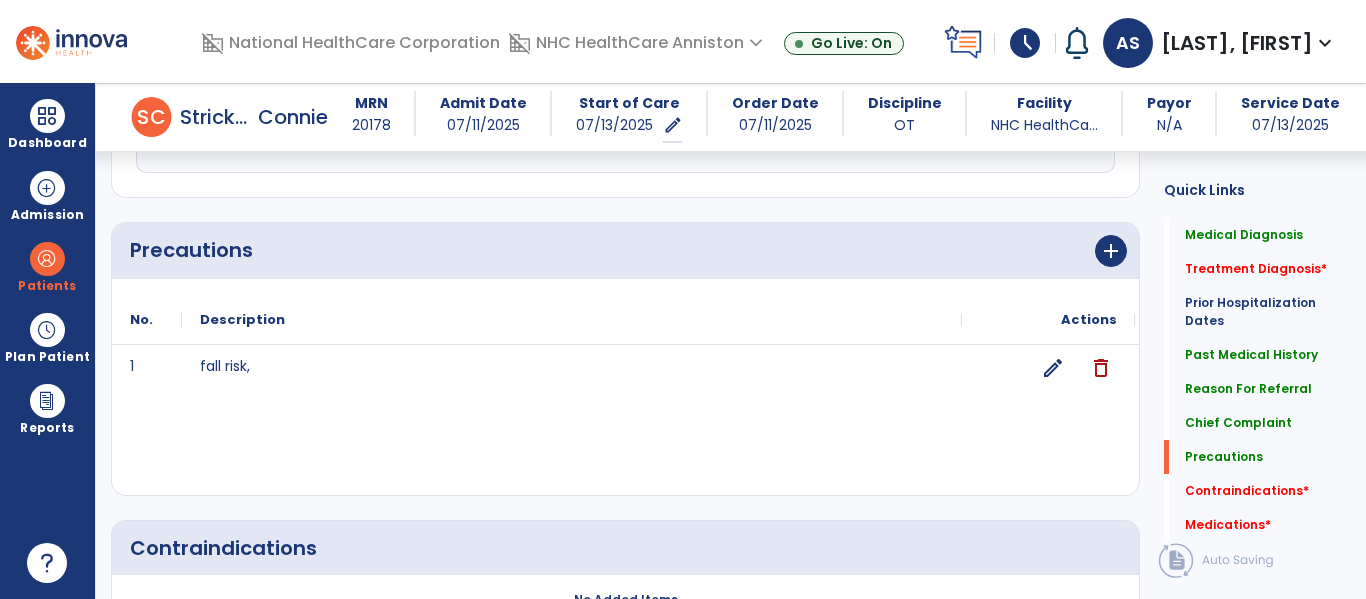 click on "Precautions      add
No.
Description
Actions
1 edit" 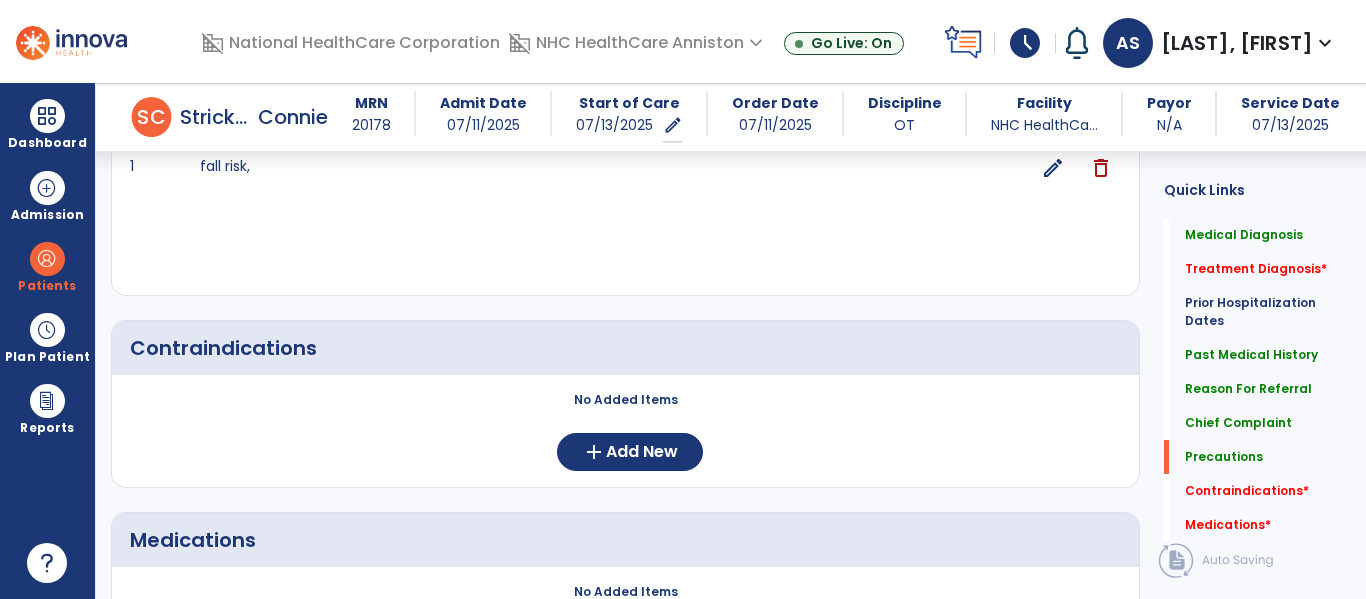 scroll, scrollTop: 2333, scrollLeft: 0, axis: vertical 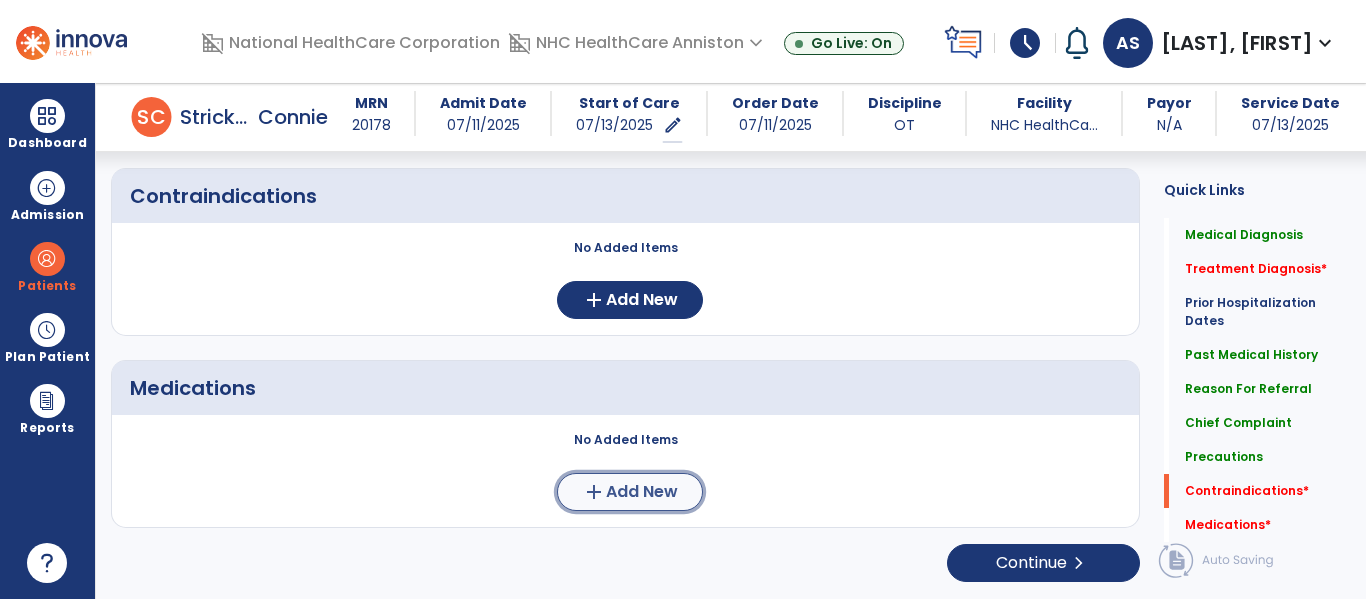click on "Add New" 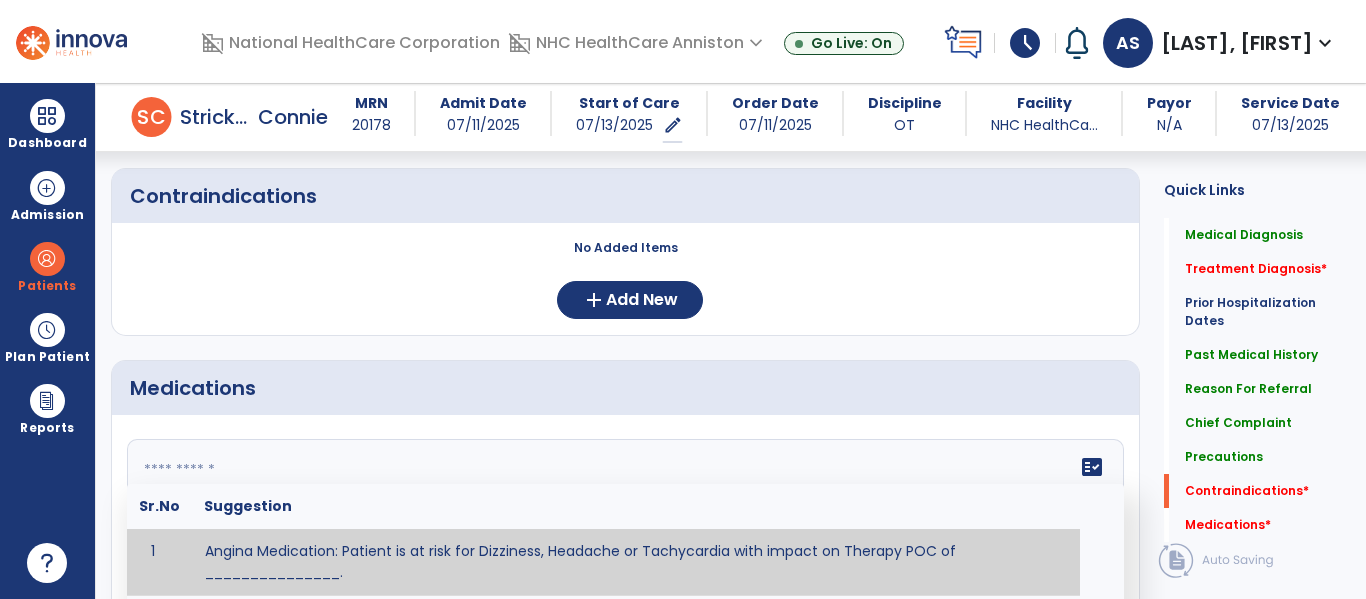 click 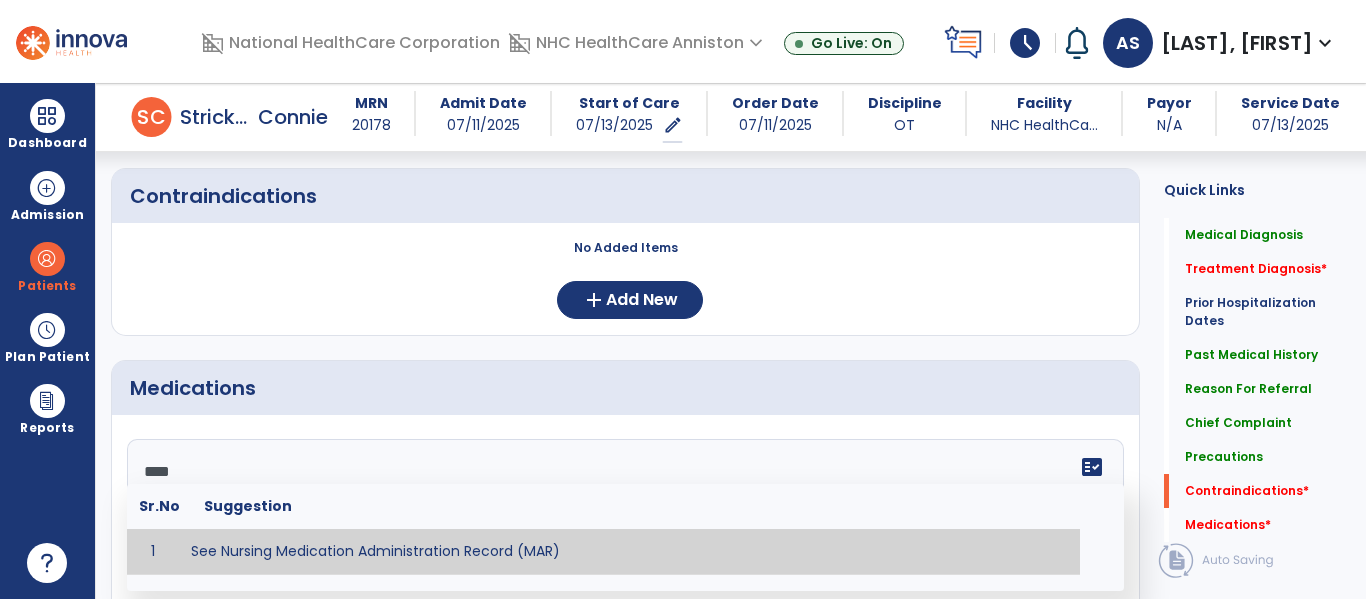 type on "**********" 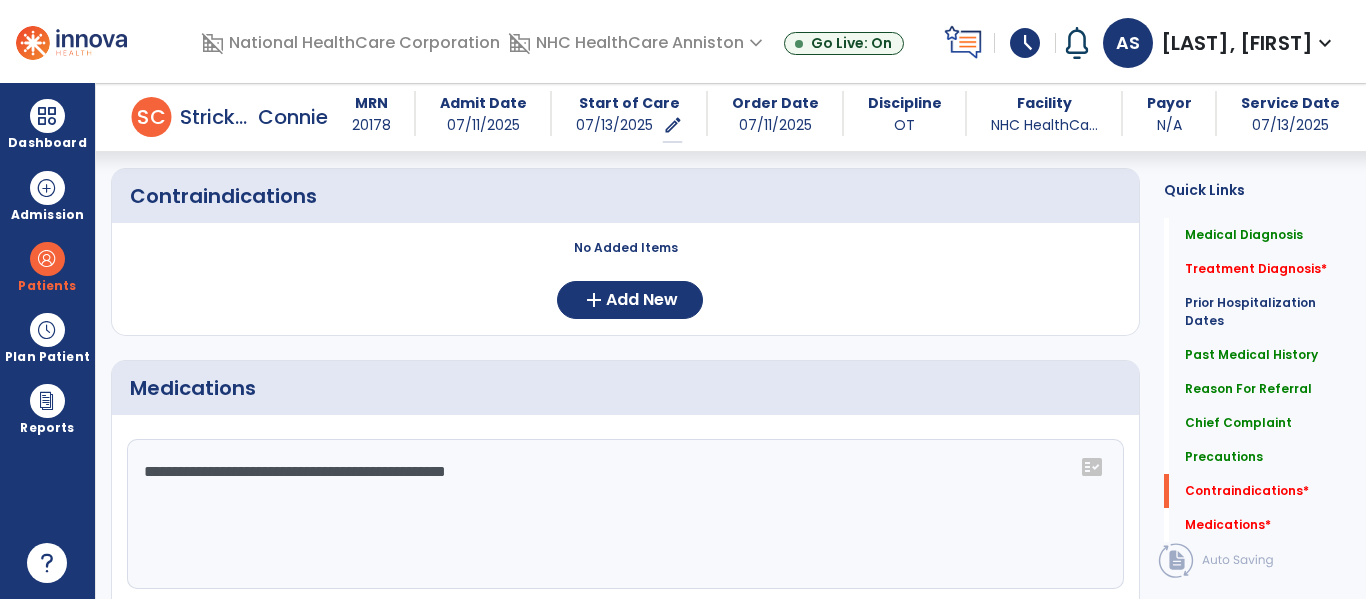 click on "**********" 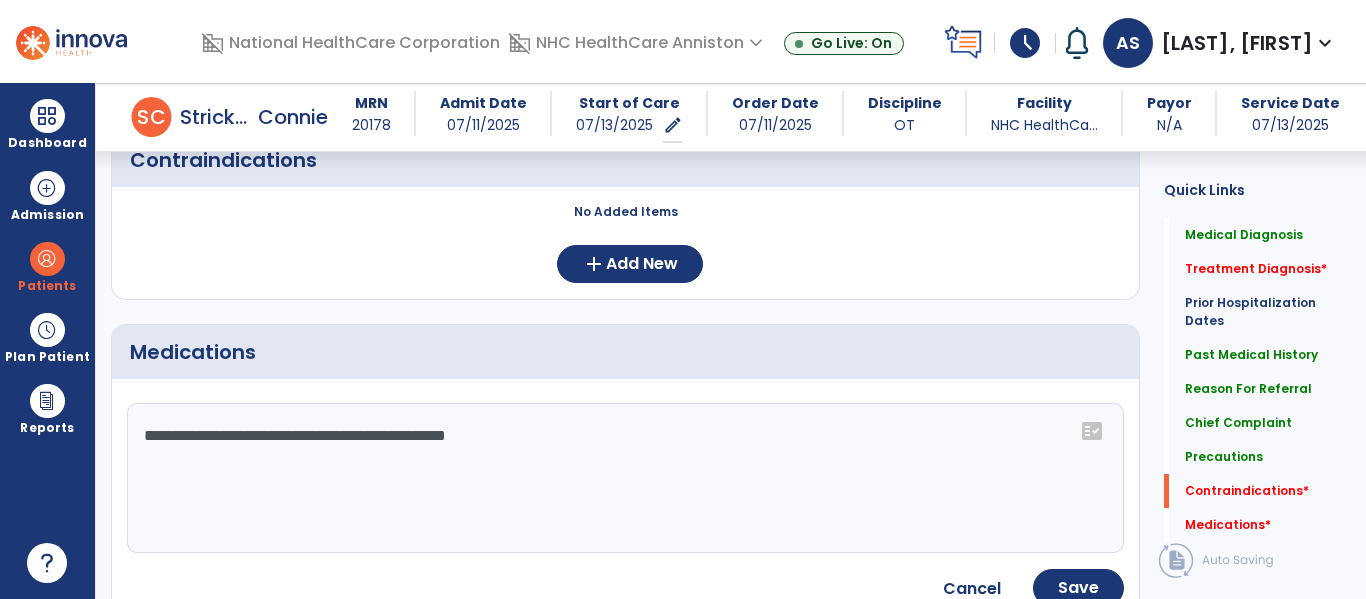 scroll, scrollTop: 2373, scrollLeft: 0, axis: vertical 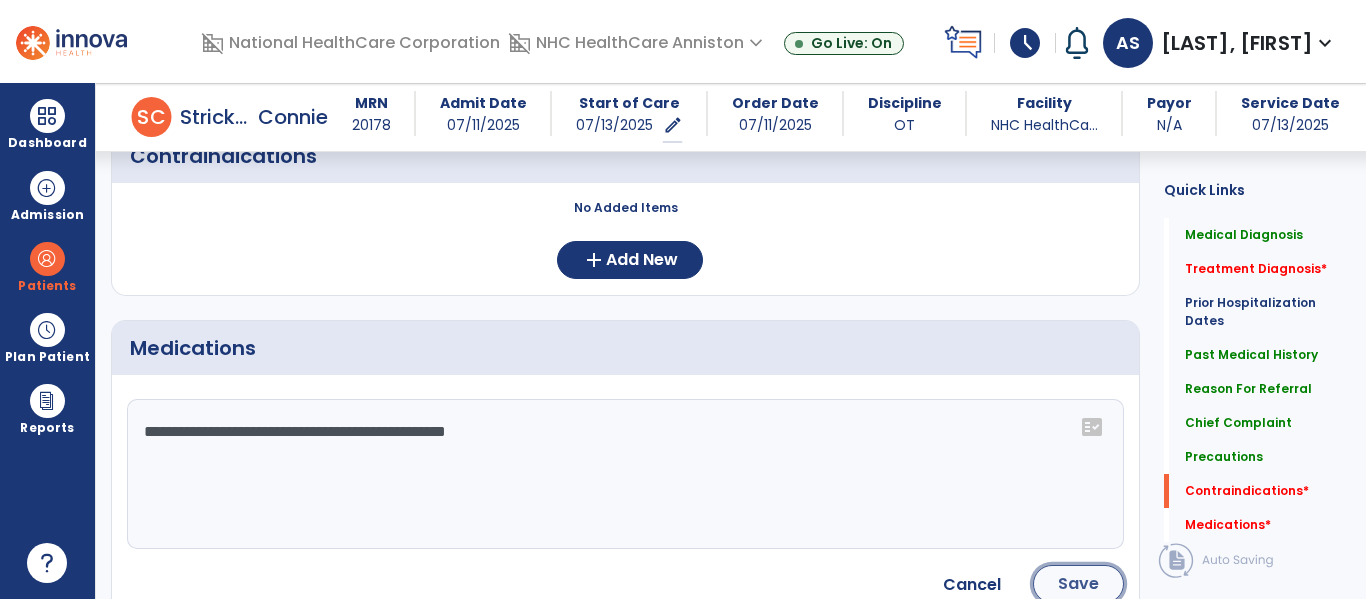 click on "Save" 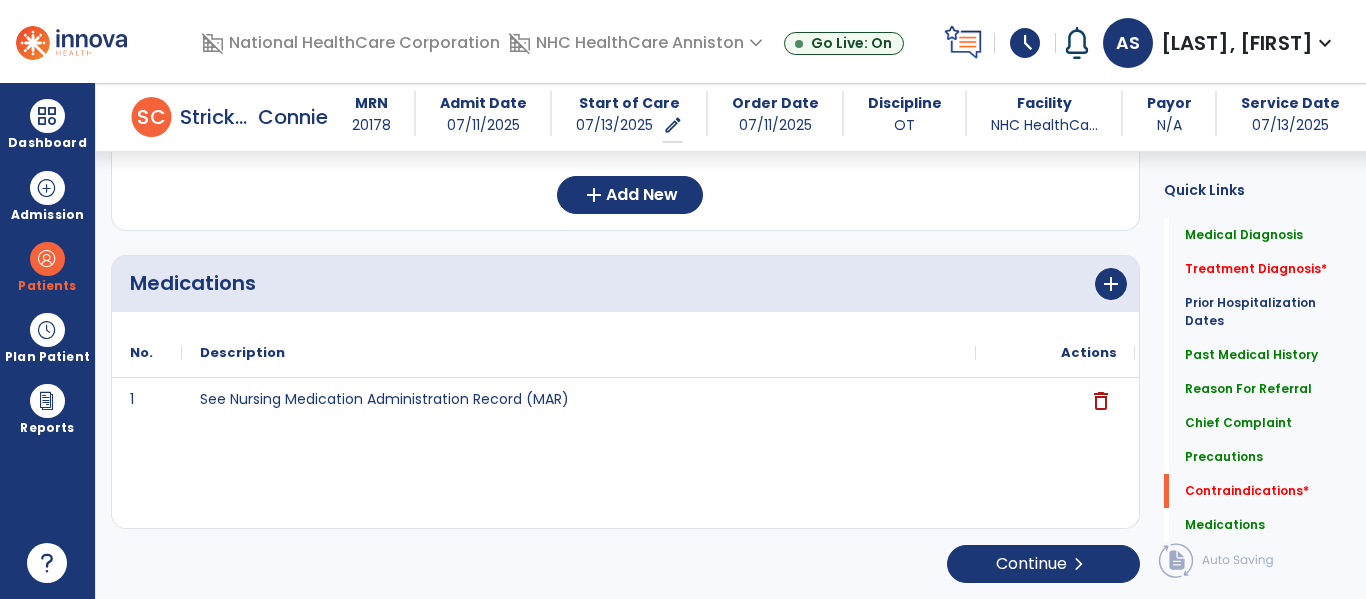 scroll, scrollTop: 2439, scrollLeft: 0, axis: vertical 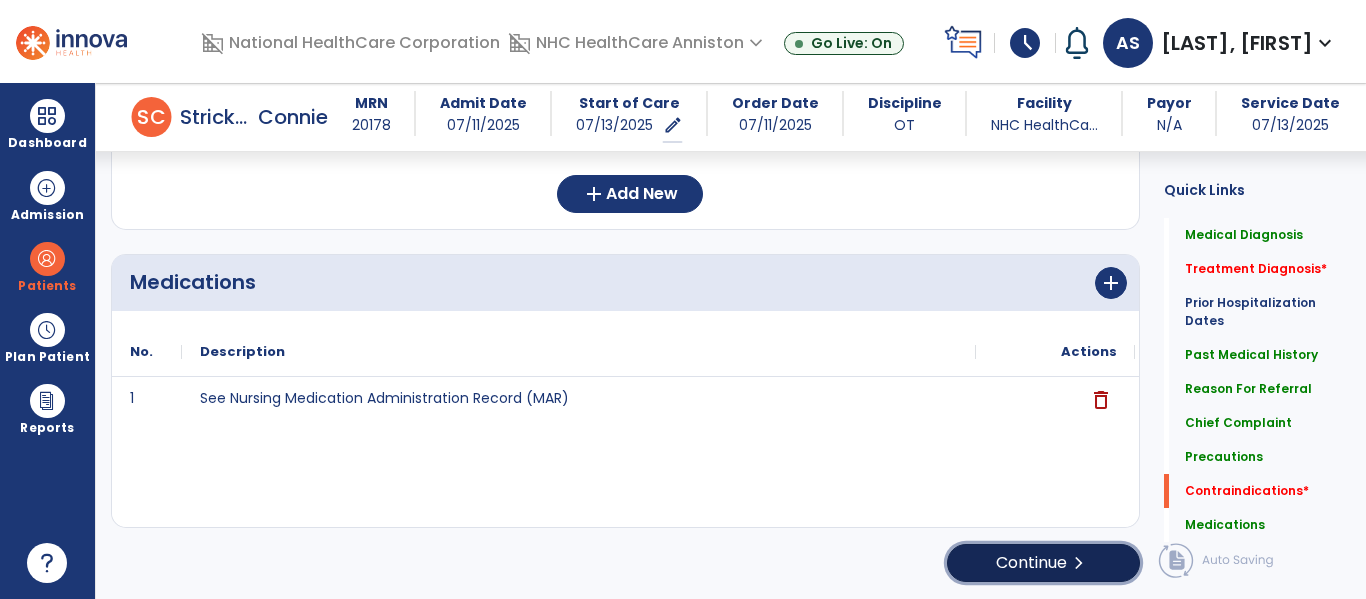 click on "Continue  chevron_right" 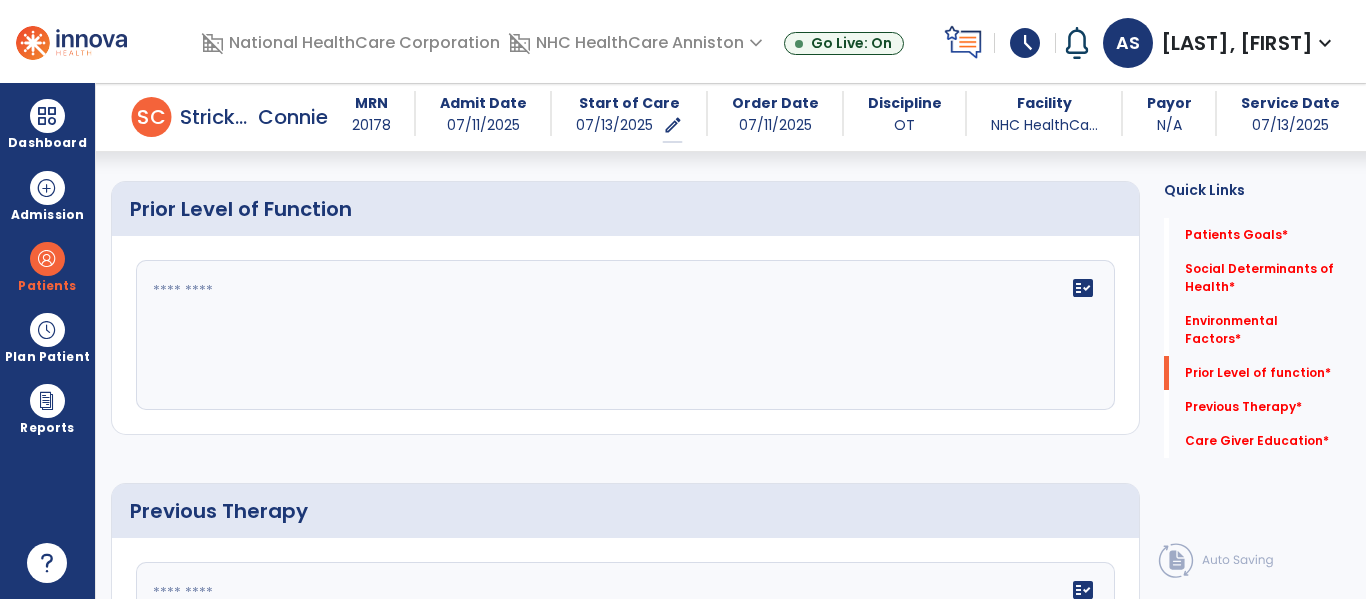 scroll, scrollTop: 800, scrollLeft: 0, axis: vertical 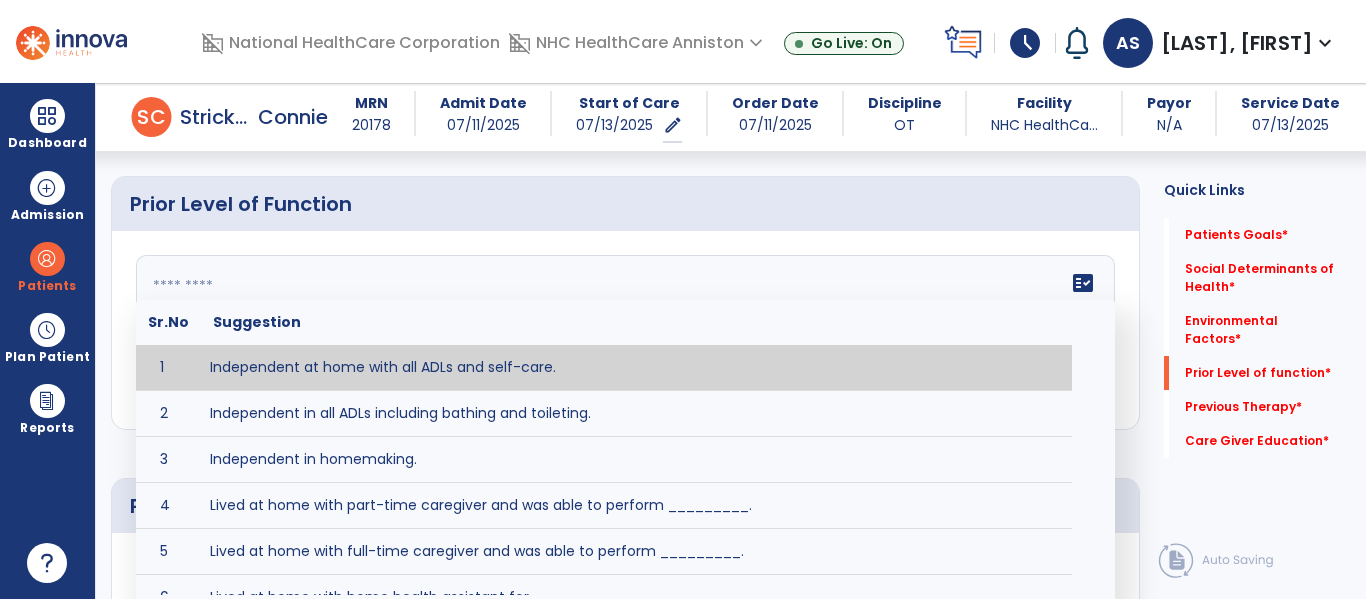 click on "fact_check  Sr.No Suggestion 1 Independent at home with all ADLs and self-care. 2 Independent in all ADLs including bathing and toileting. 3 Independent in homemaking. 4 Lived at home with part-time caregiver and was able to perform _________. 5 Lived at home with full-time caregiver and was able to perform _________. 6 Lived at home with home health assistant for ________. 7 Lived at SNF and able to _______. 8 Lived at SNF and required ______ assist for ________. 9 Lived in assisted living facility and able to _______. 10 Lived in home with ______ stairs and able to navigate with_________ assistance and _______ device. 11 Lived in single story home and did not have to navigate stairs or steps. 12 Lived in SNF and began to develop increase in risk for ______. 13 Lived in SNF and skin was intact without pressure sores or wounds 14 Lived in SNF and was independent with the following ADL's ________. 15 Lived independently at home with _________ and able to __________. 16 17 Worked as a __________." 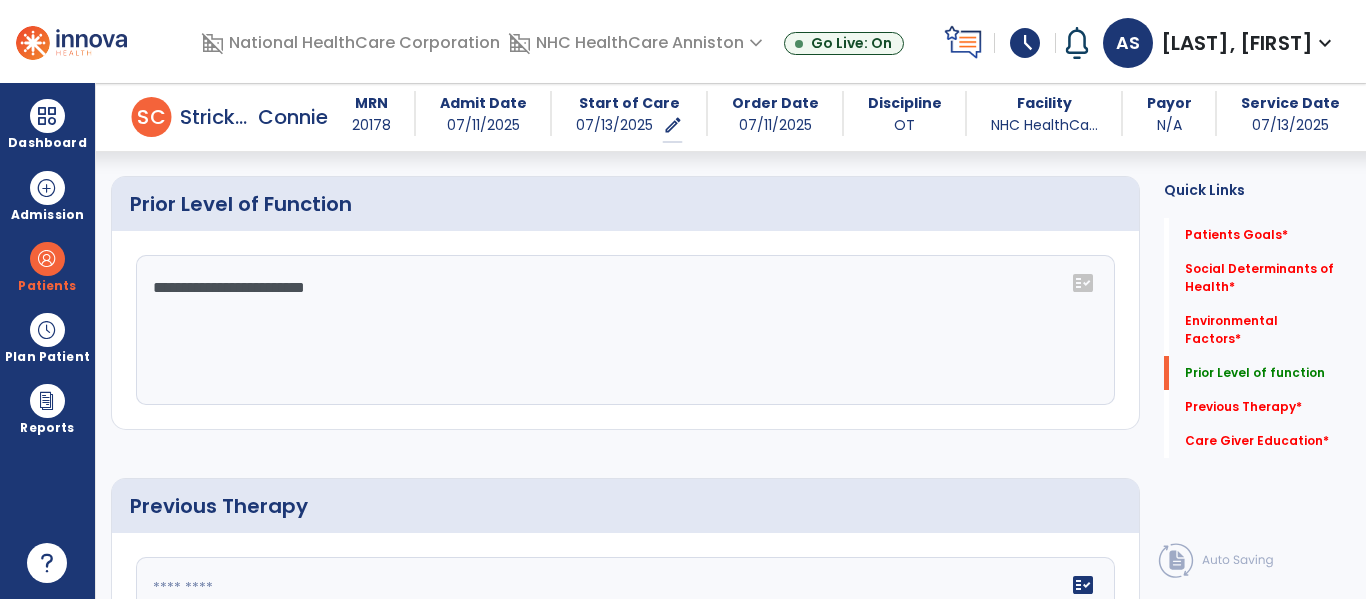 click on "**********" 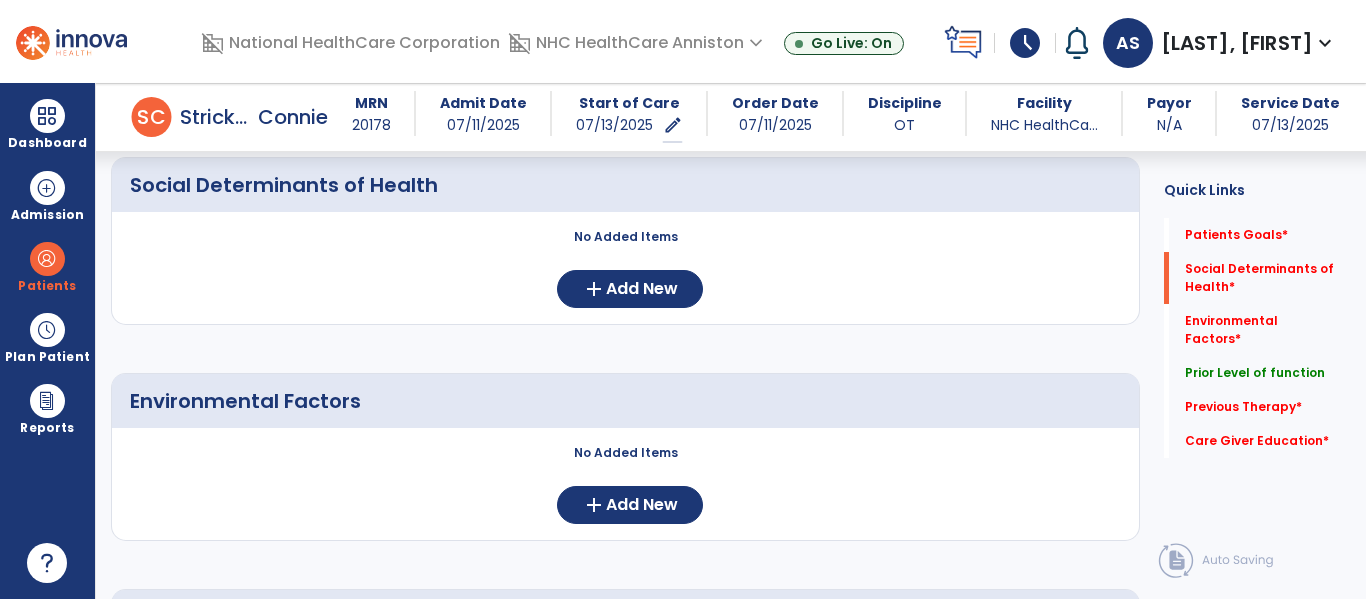 scroll, scrollTop: 385, scrollLeft: 0, axis: vertical 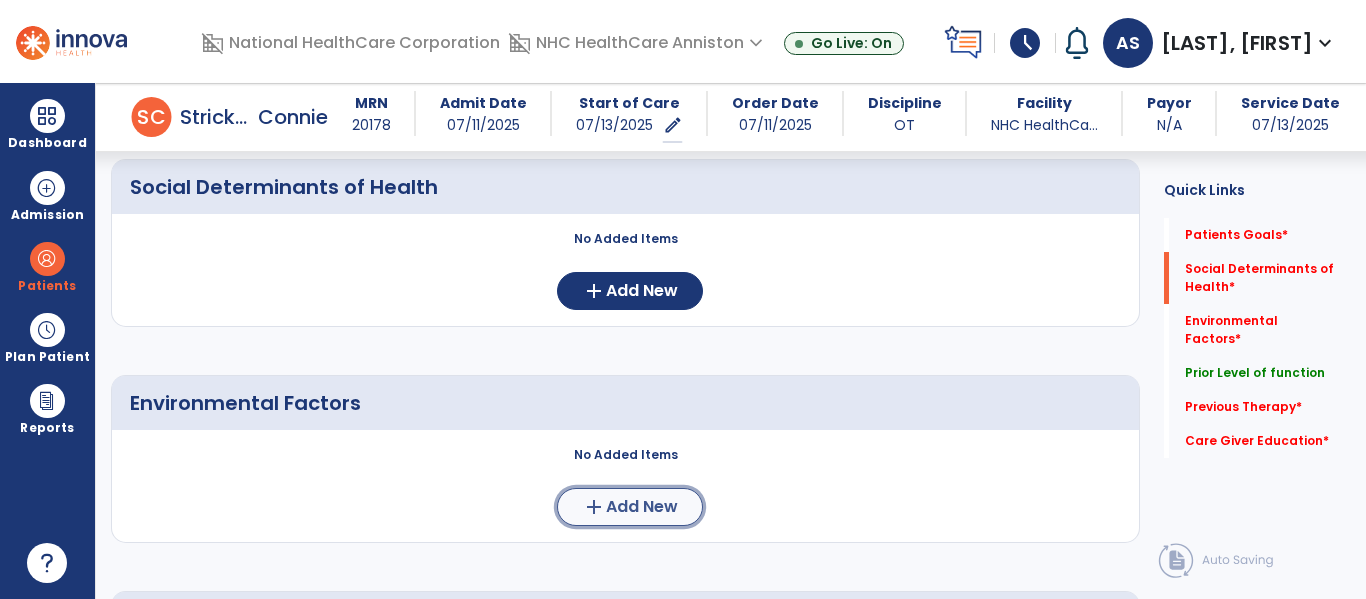 click on "Add New" 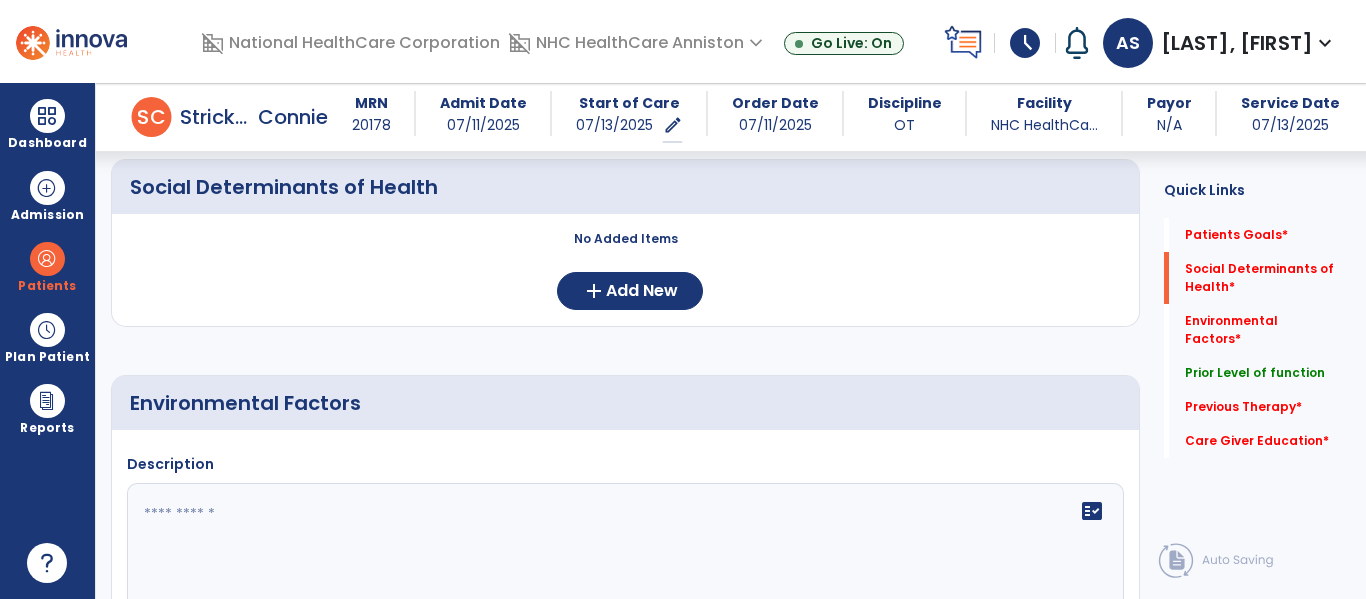 click 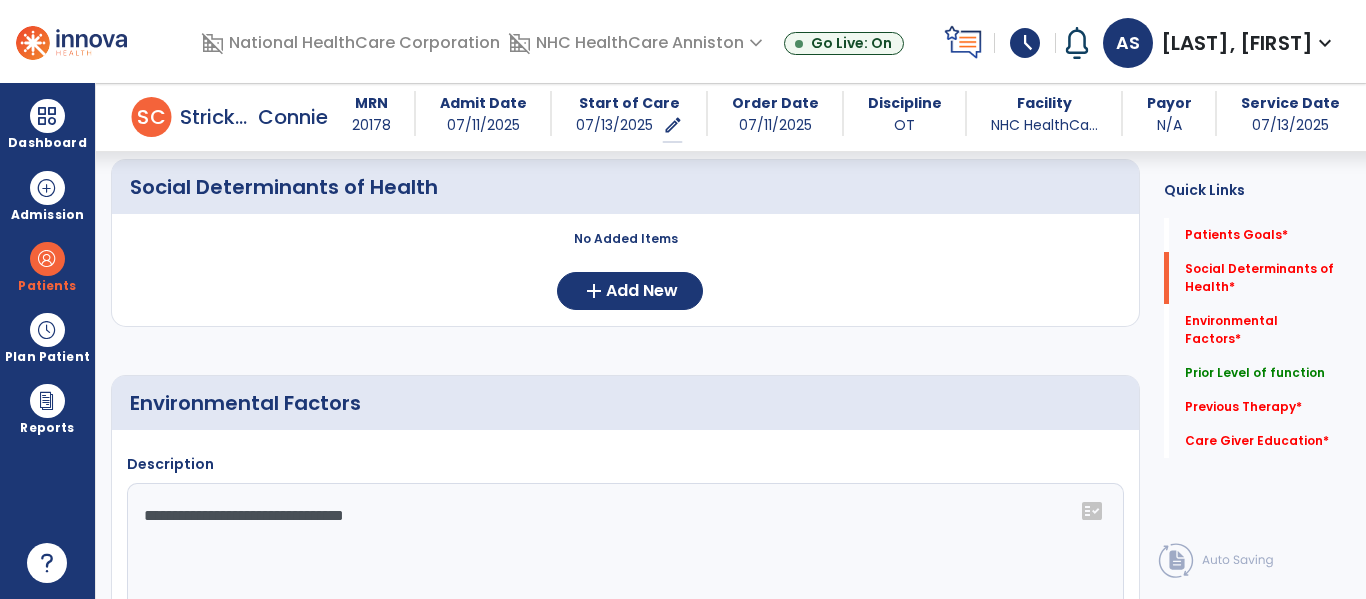 click on "**********" 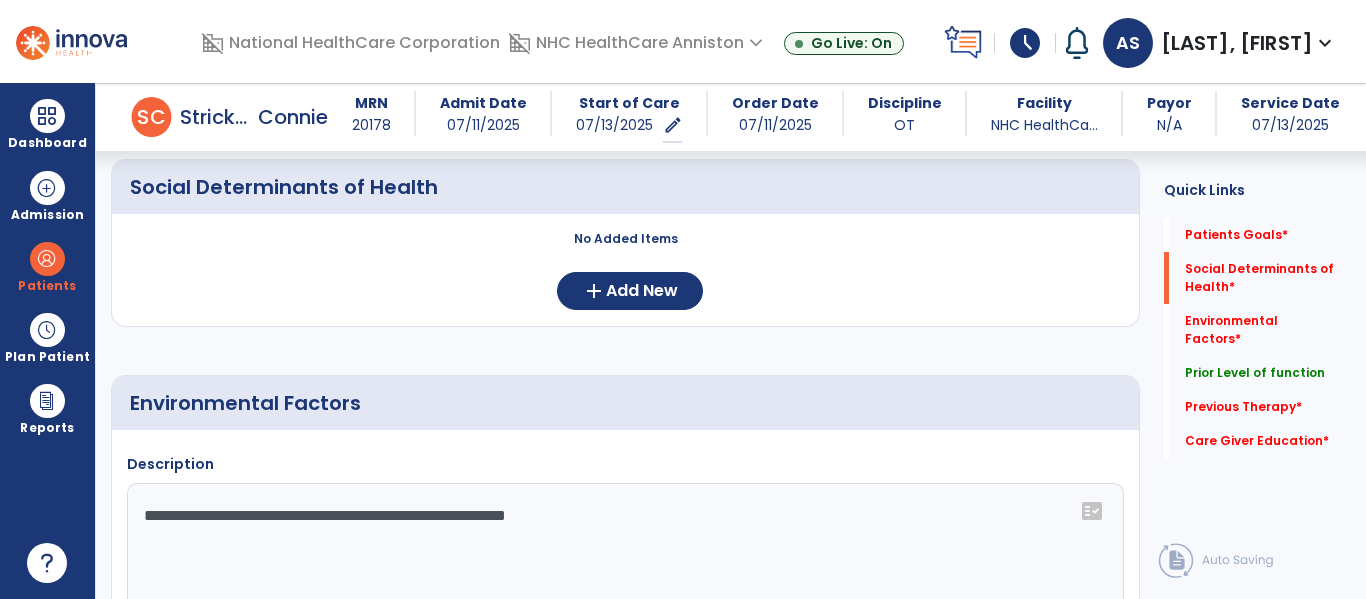 type on "**********" 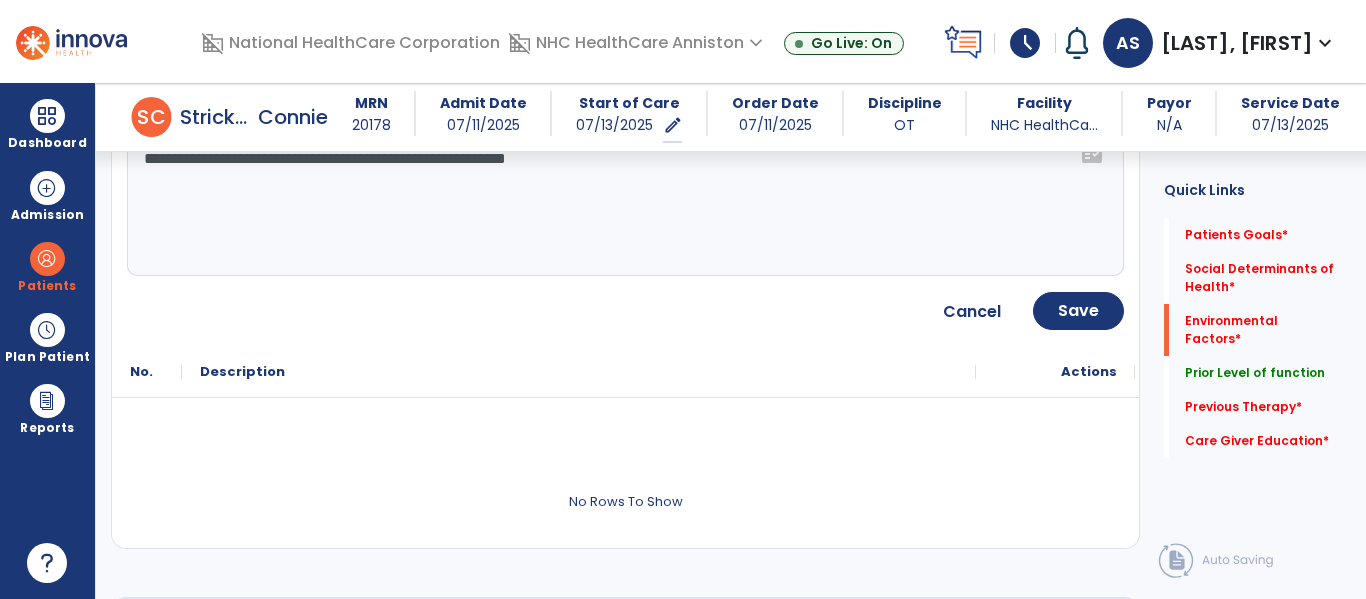 scroll, scrollTop: 745, scrollLeft: 0, axis: vertical 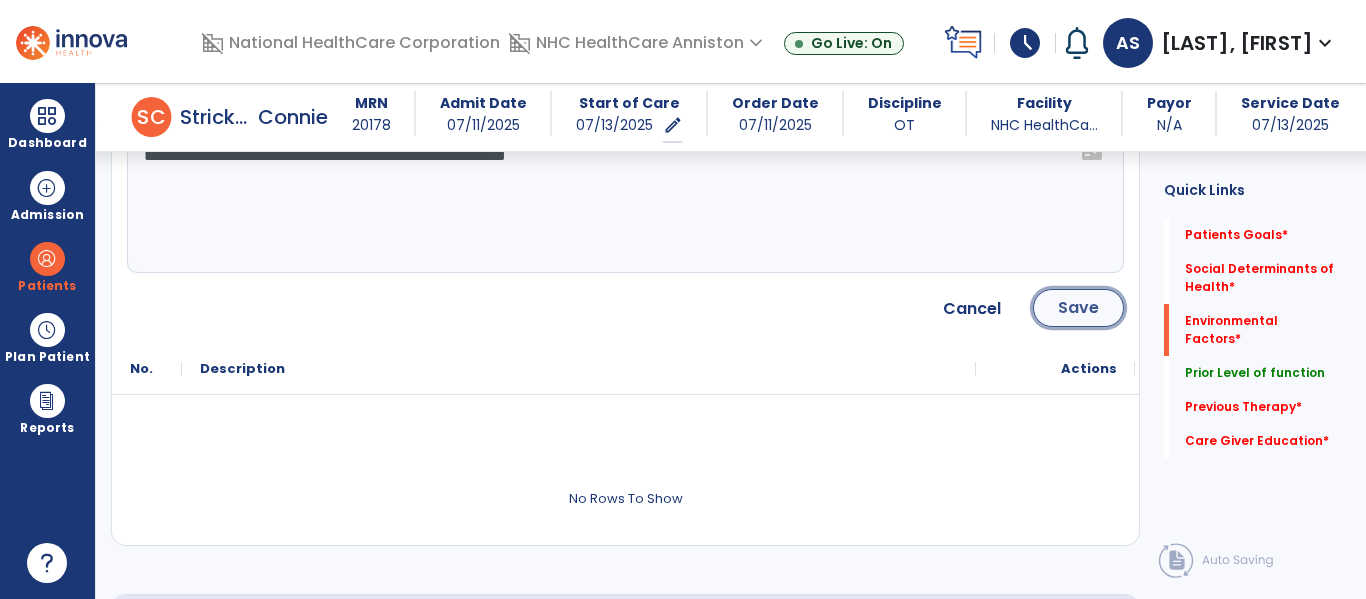 click on "Save" 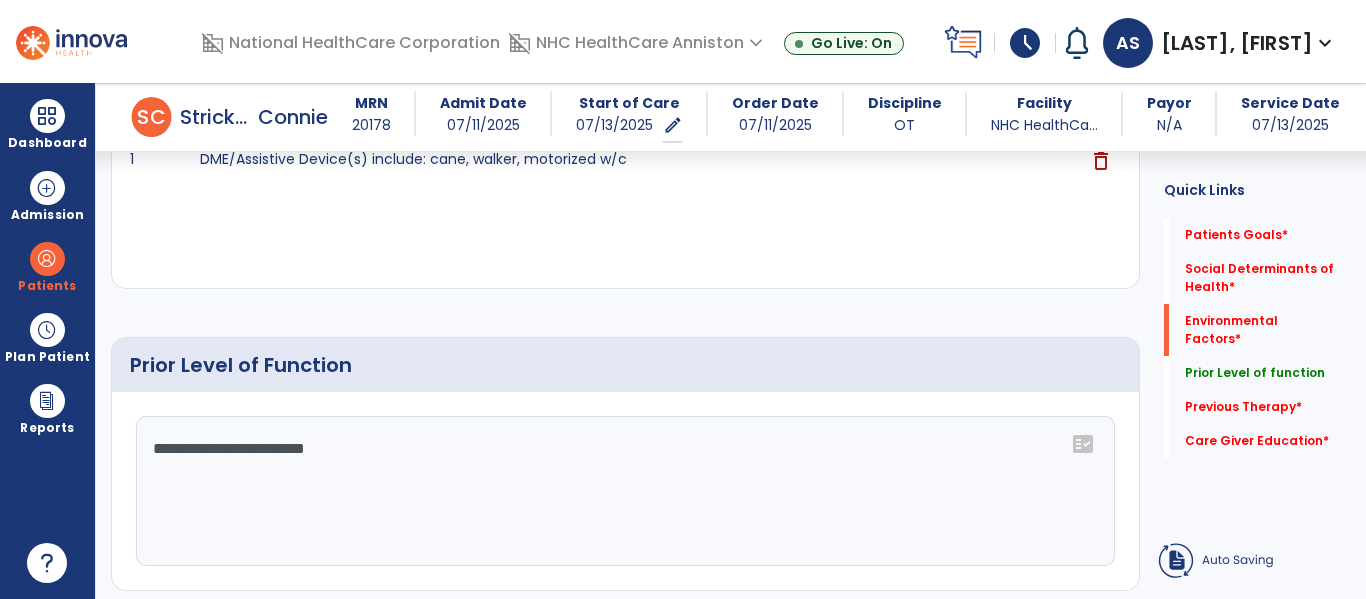 scroll, scrollTop: 536, scrollLeft: 0, axis: vertical 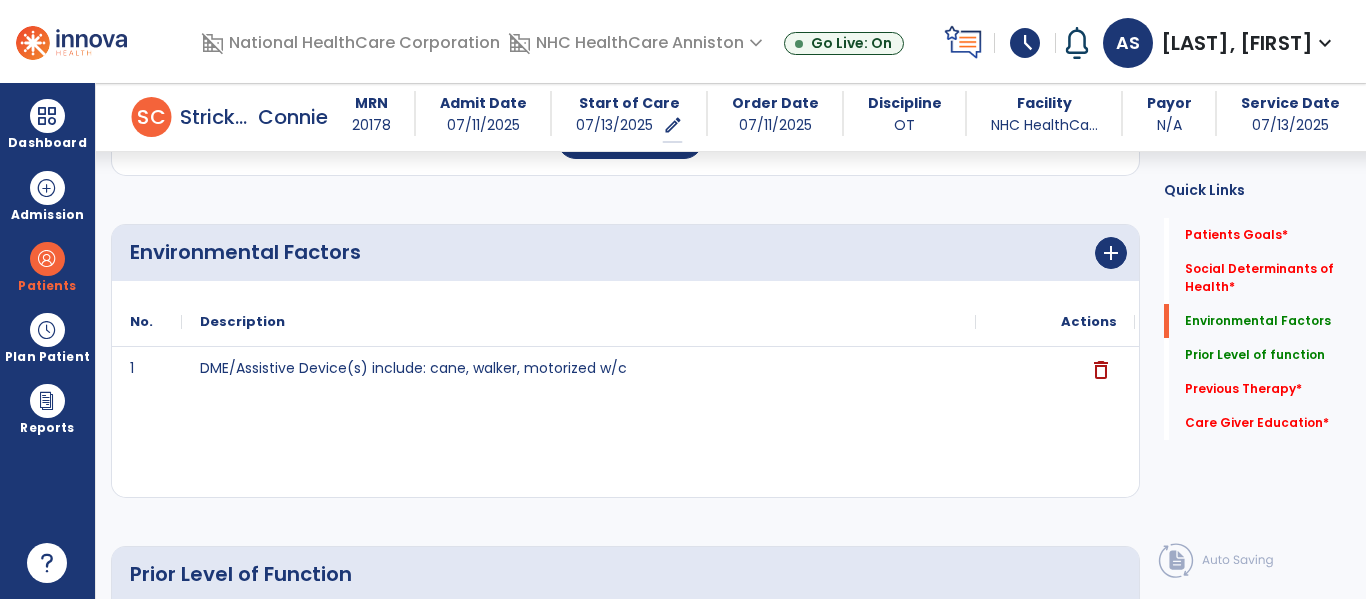 click on "Quick Links Patients Goals * Patients Goals * Social Determinants of Health * Social Determinants of Health * Environmental Factors Environmental Factors Prior Level of function Prior Level of function Previous Therapy * Previous Therapy * Care Giver Education * Care Giver Education *" 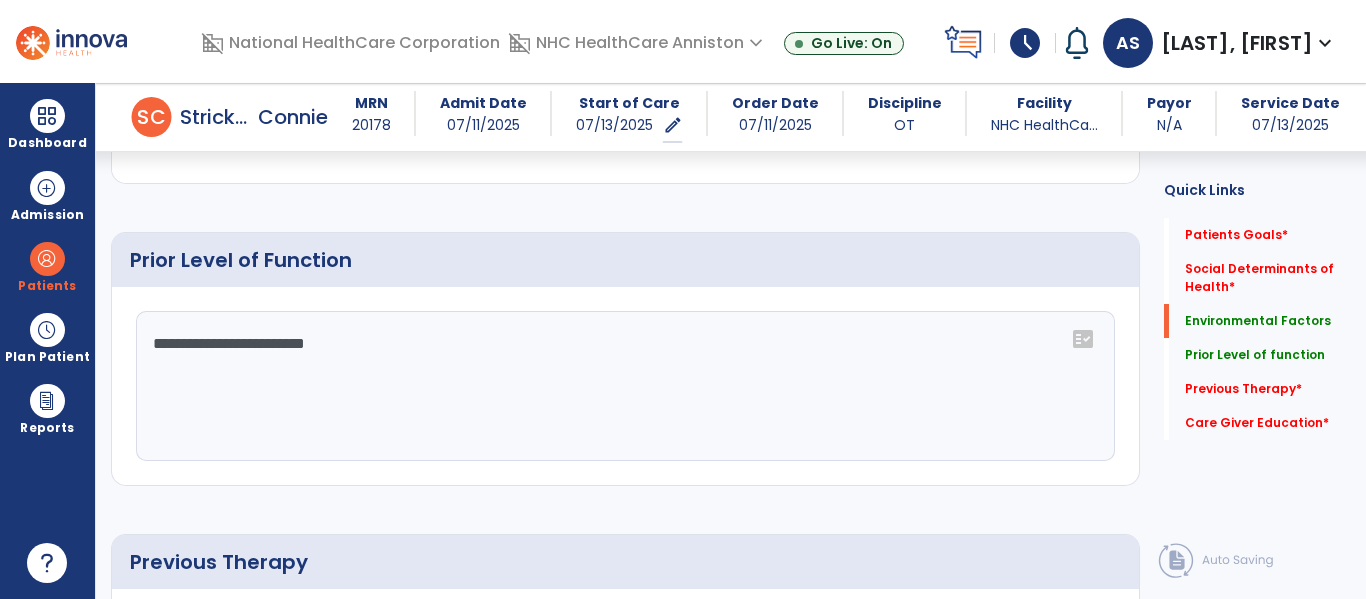 scroll, scrollTop: 856, scrollLeft: 0, axis: vertical 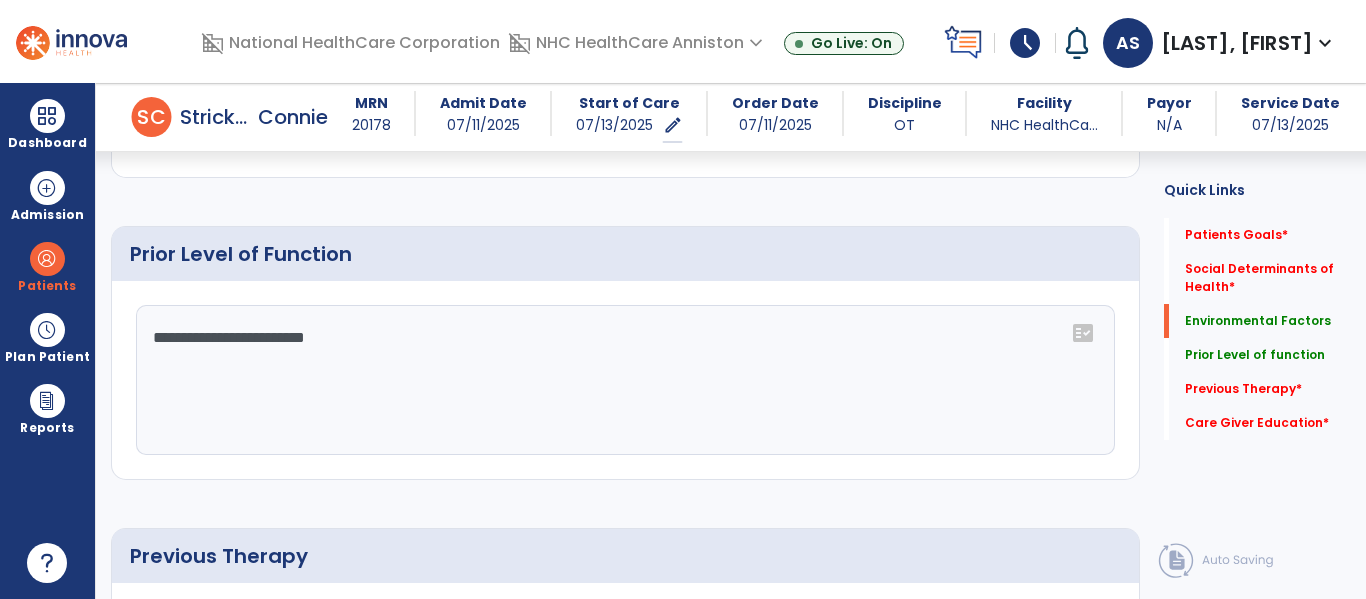 click on "**********" 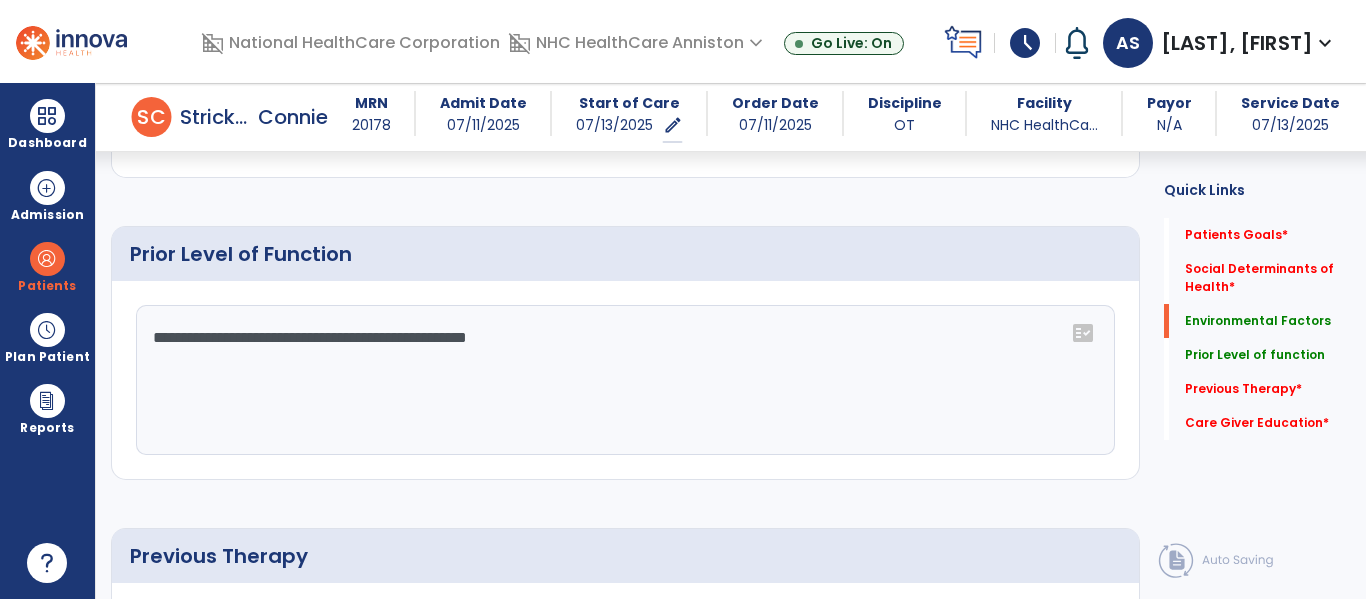 type on "**********" 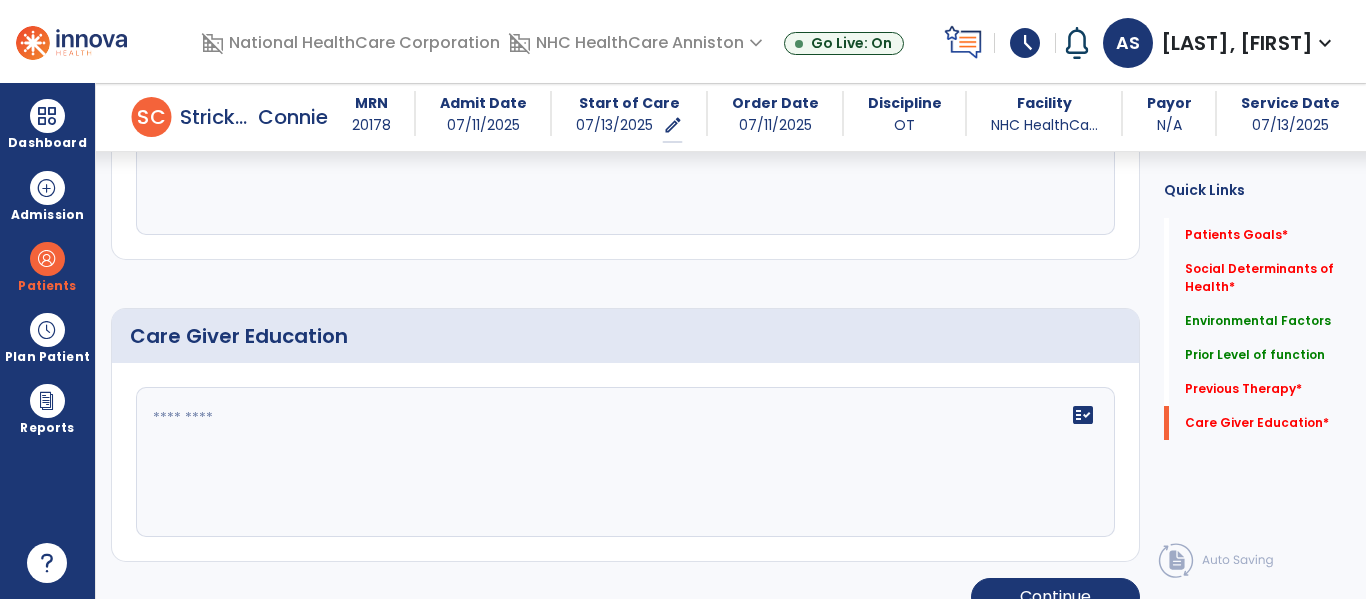 scroll, scrollTop: 1412, scrollLeft: 0, axis: vertical 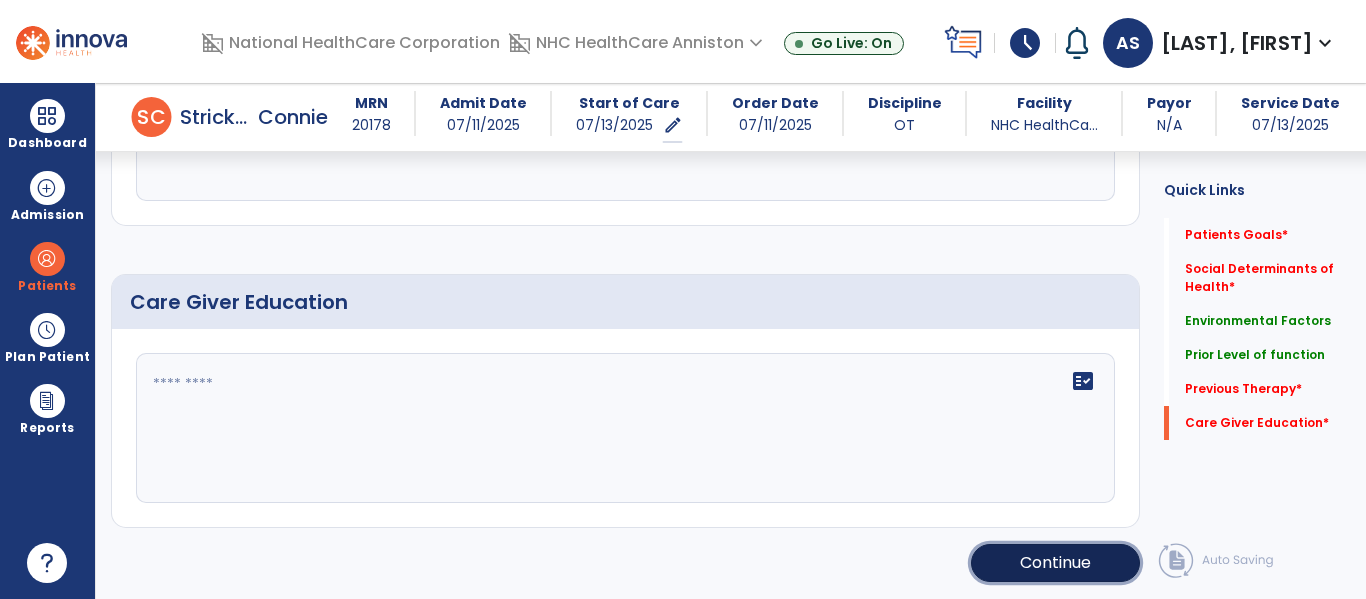 click on "Continue" 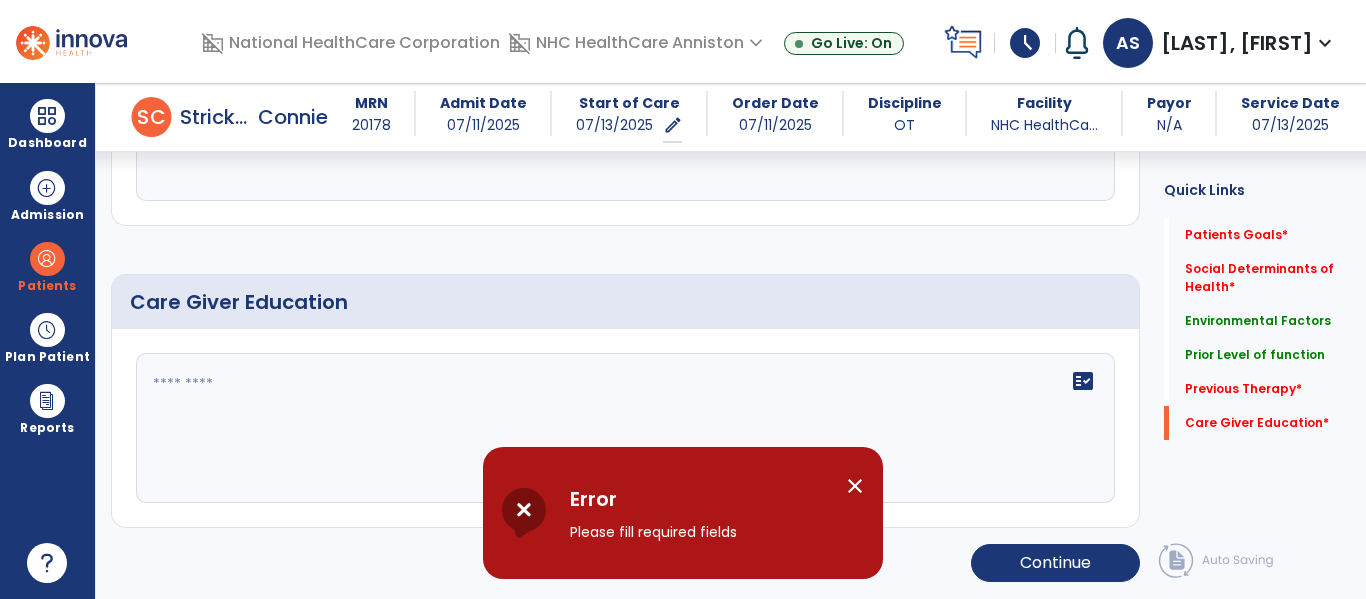 click on "Patient’s goals     No Added Items  add  Add New Social Determinants of Health     No Added Items  add  Add New Environmental Factors      add
No.
Description
Actions
1 to" 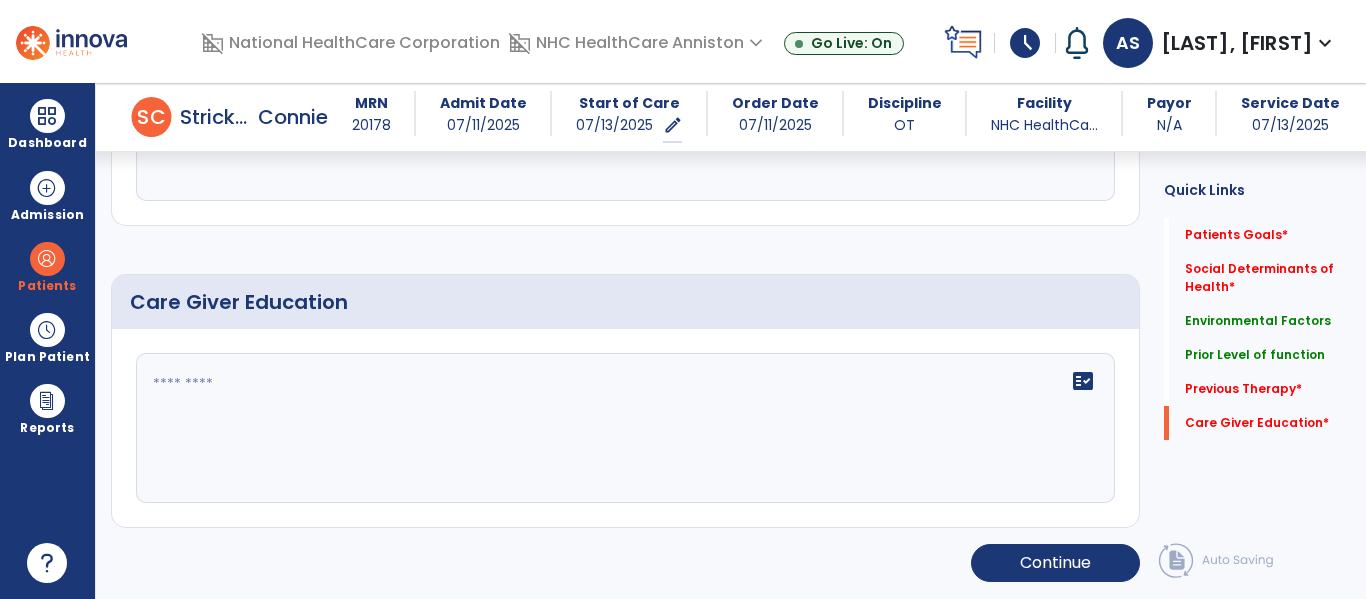 click on "fact_check" 